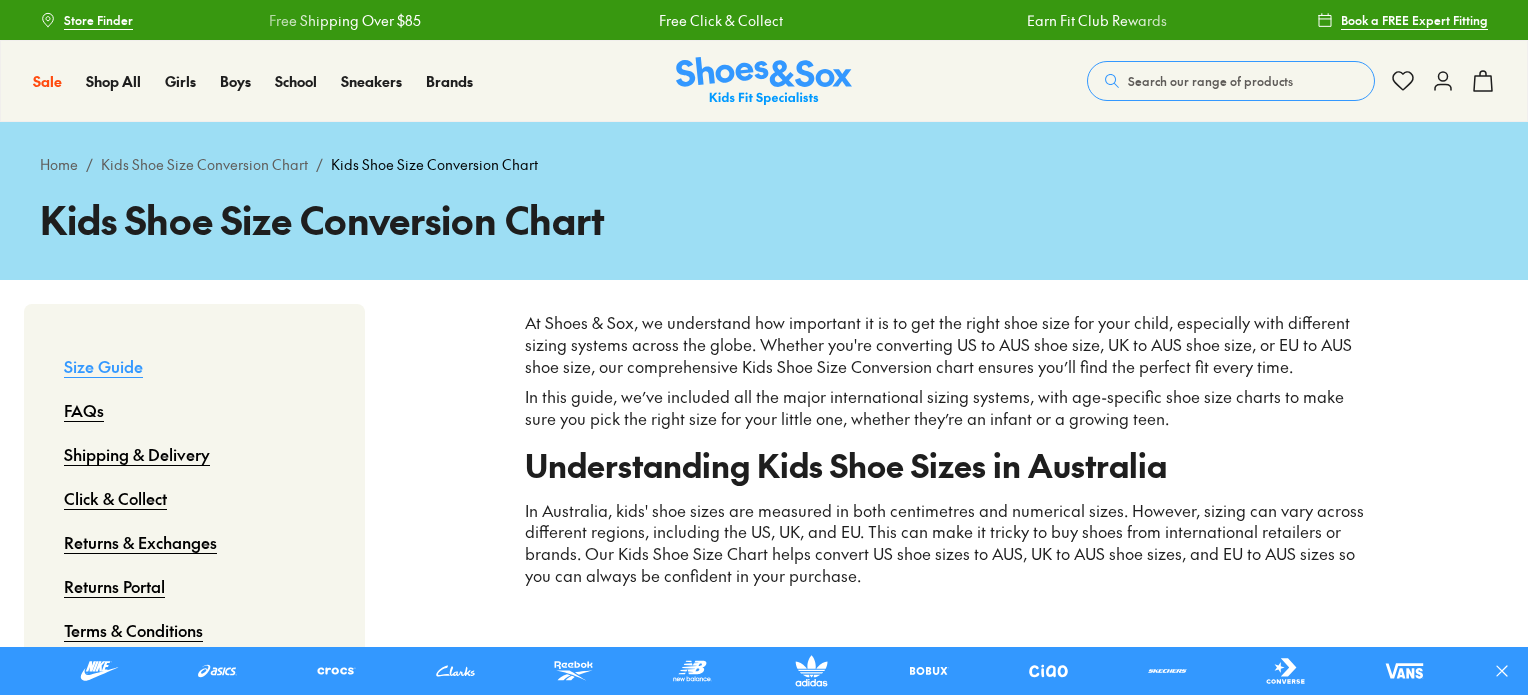 scroll, scrollTop: 0, scrollLeft: 0, axis: both 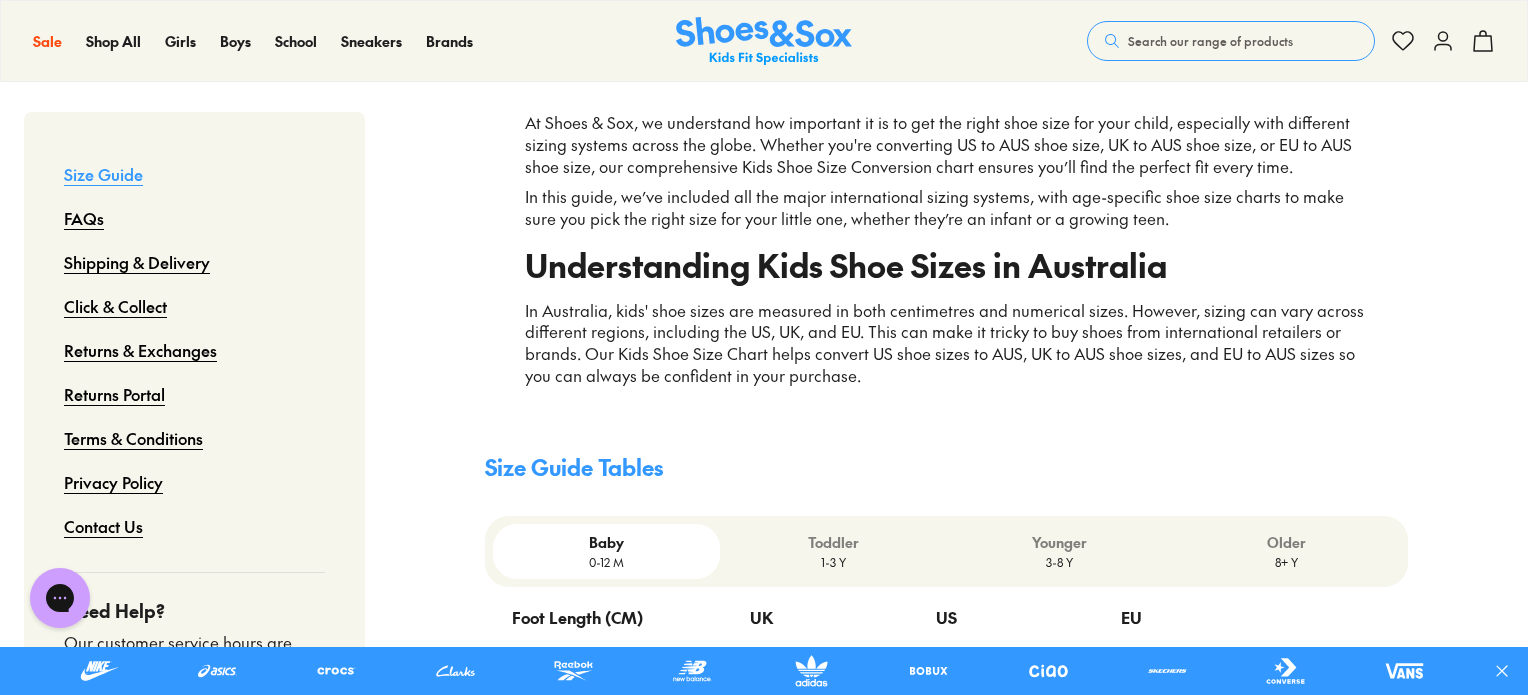 click on "3-8 Y" at bounding box center [1059, 562] 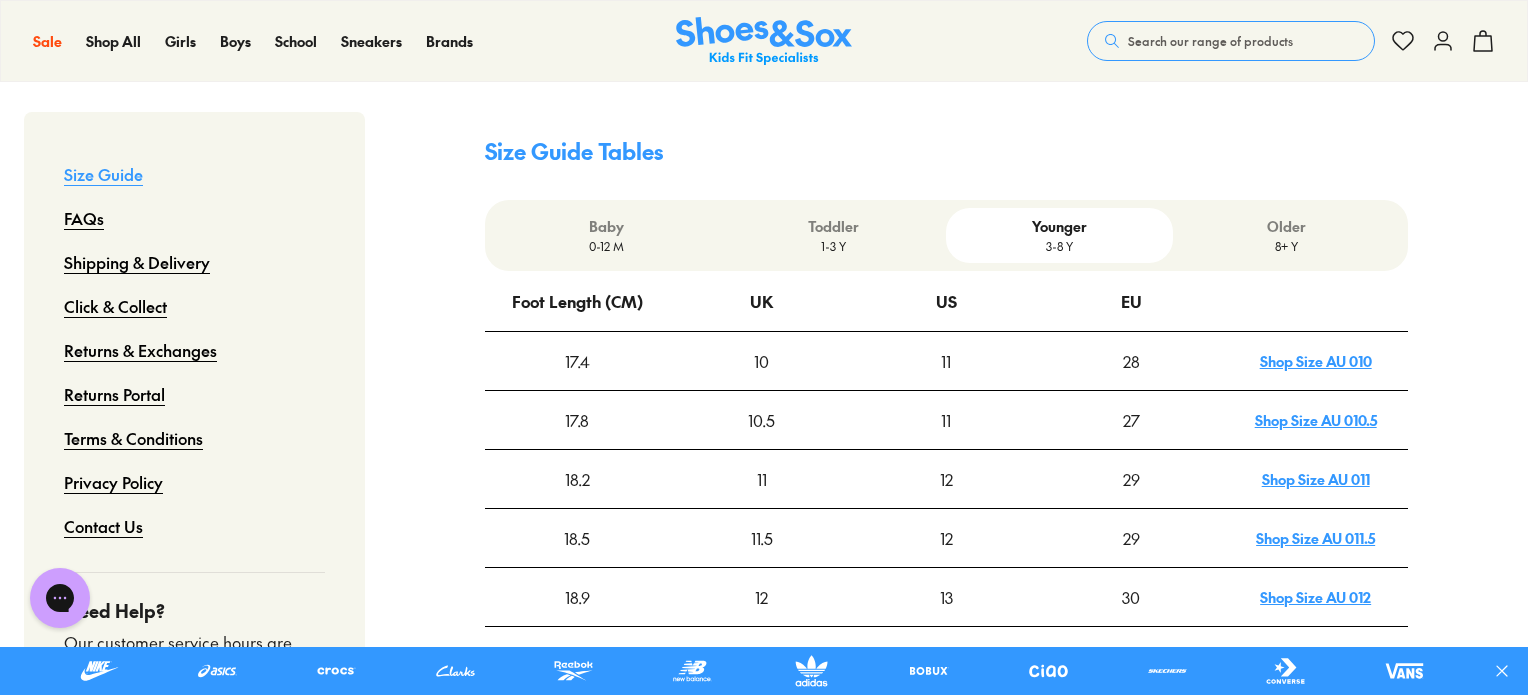 scroll, scrollTop: 500, scrollLeft: 0, axis: vertical 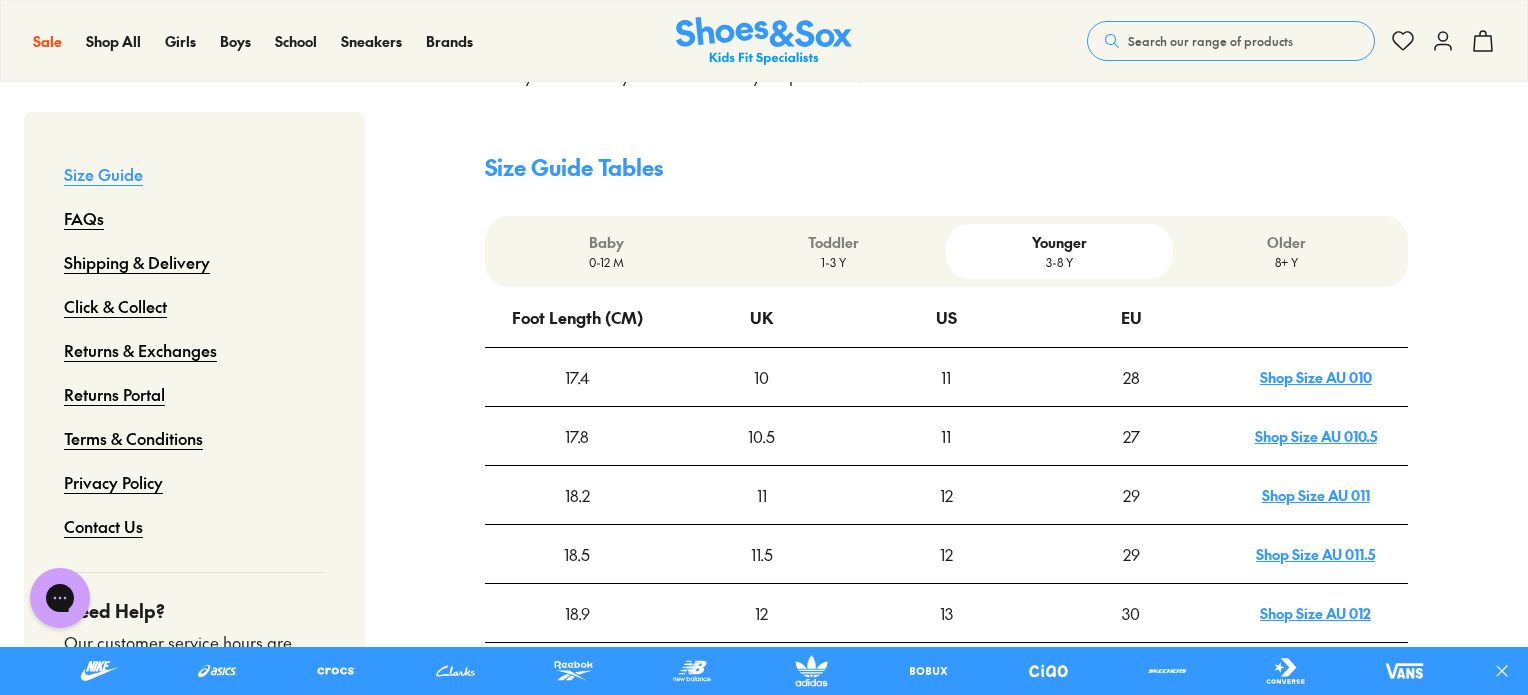 click on "1-3 Y" at bounding box center (833, 262) 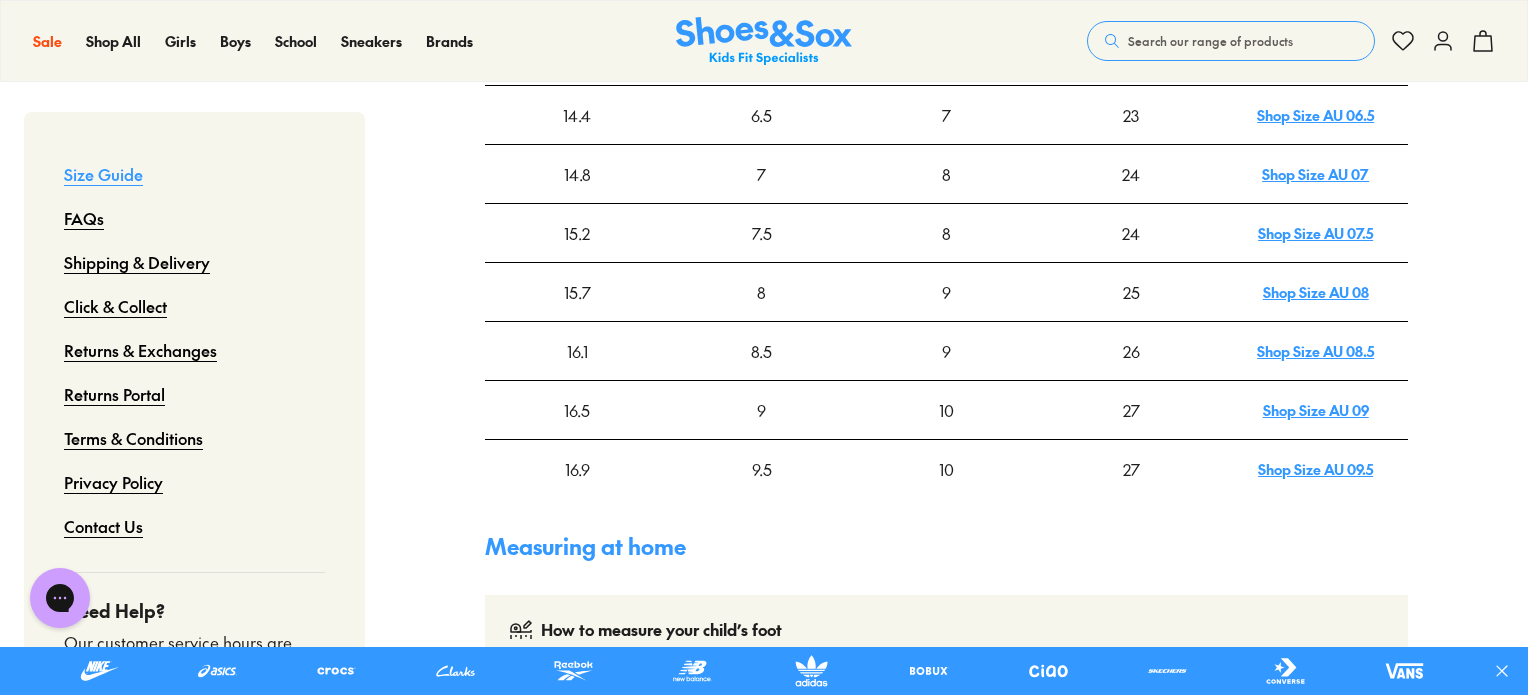 scroll, scrollTop: 1000, scrollLeft: 0, axis: vertical 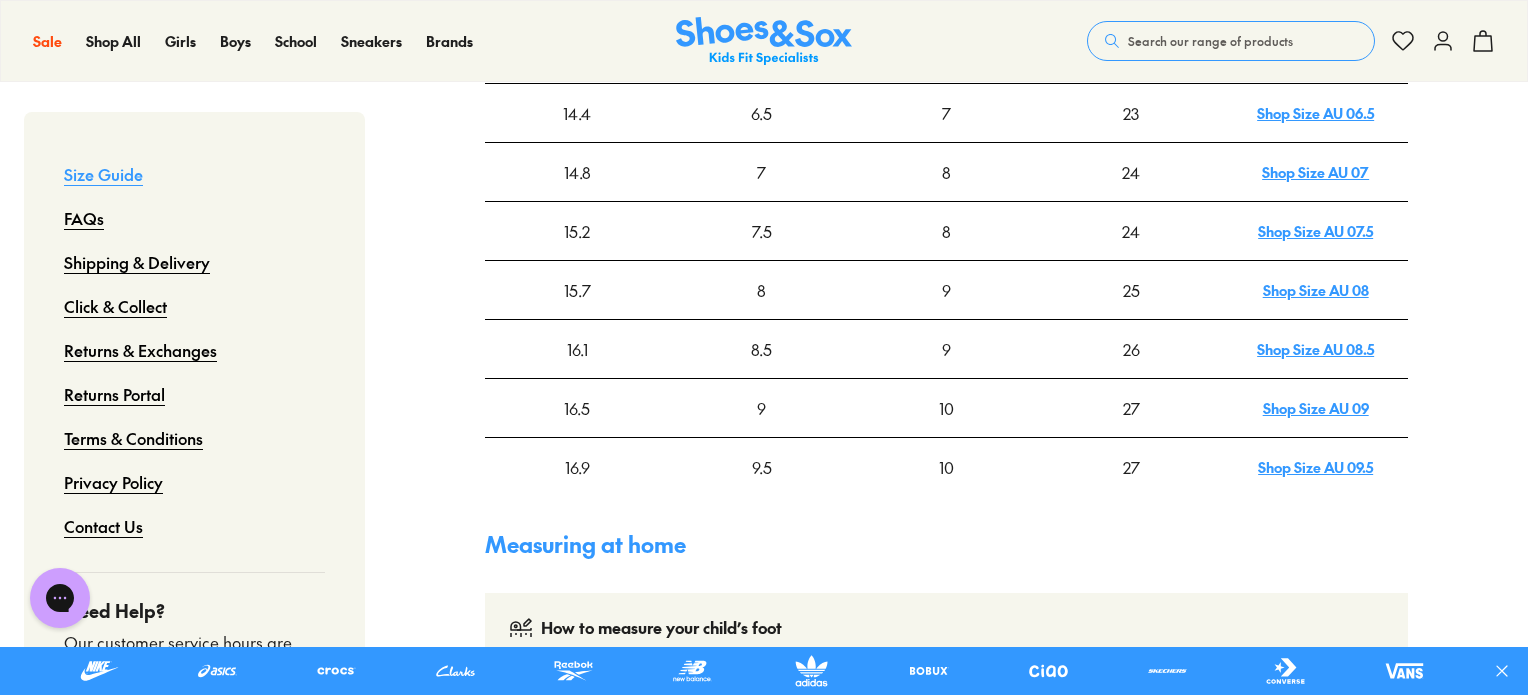click on "Shop Size AU 08" at bounding box center (1316, 290) 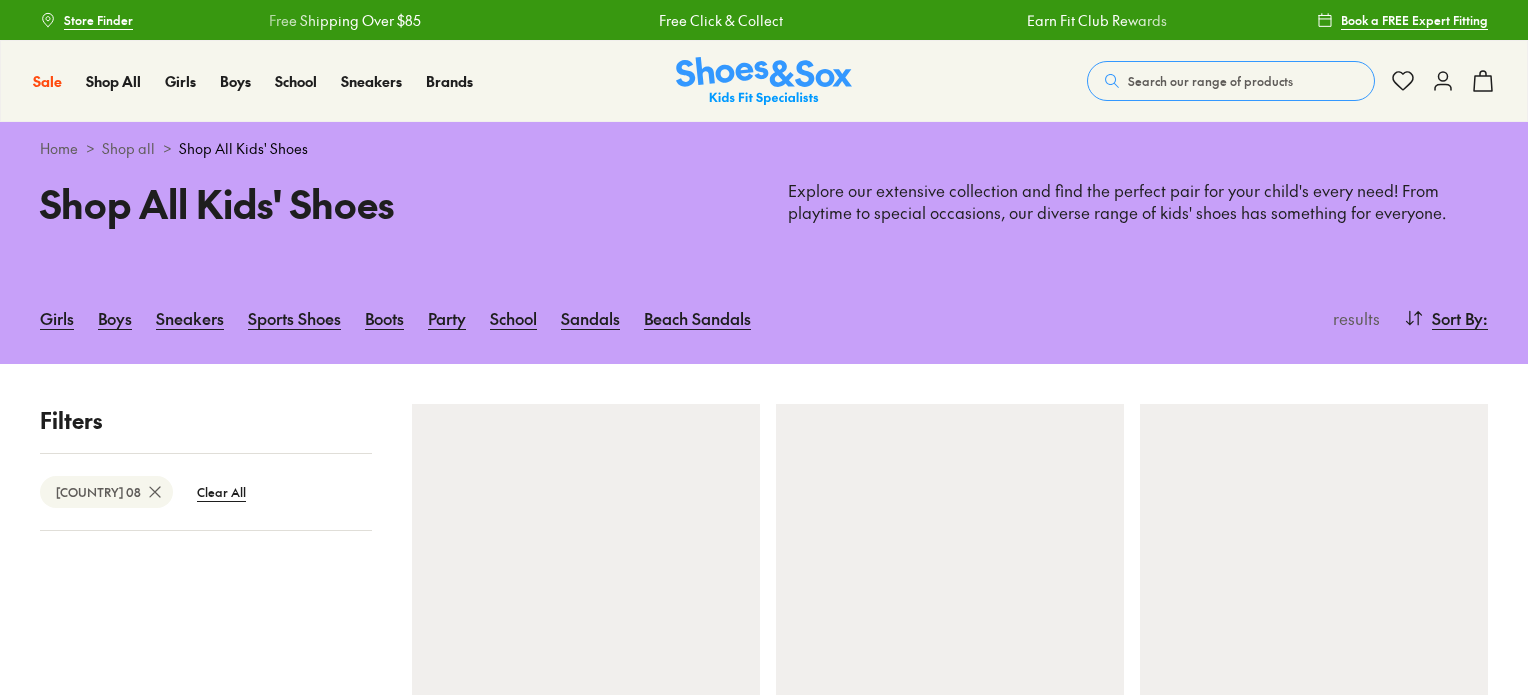 scroll, scrollTop: 0, scrollLeft: 0, axis: both 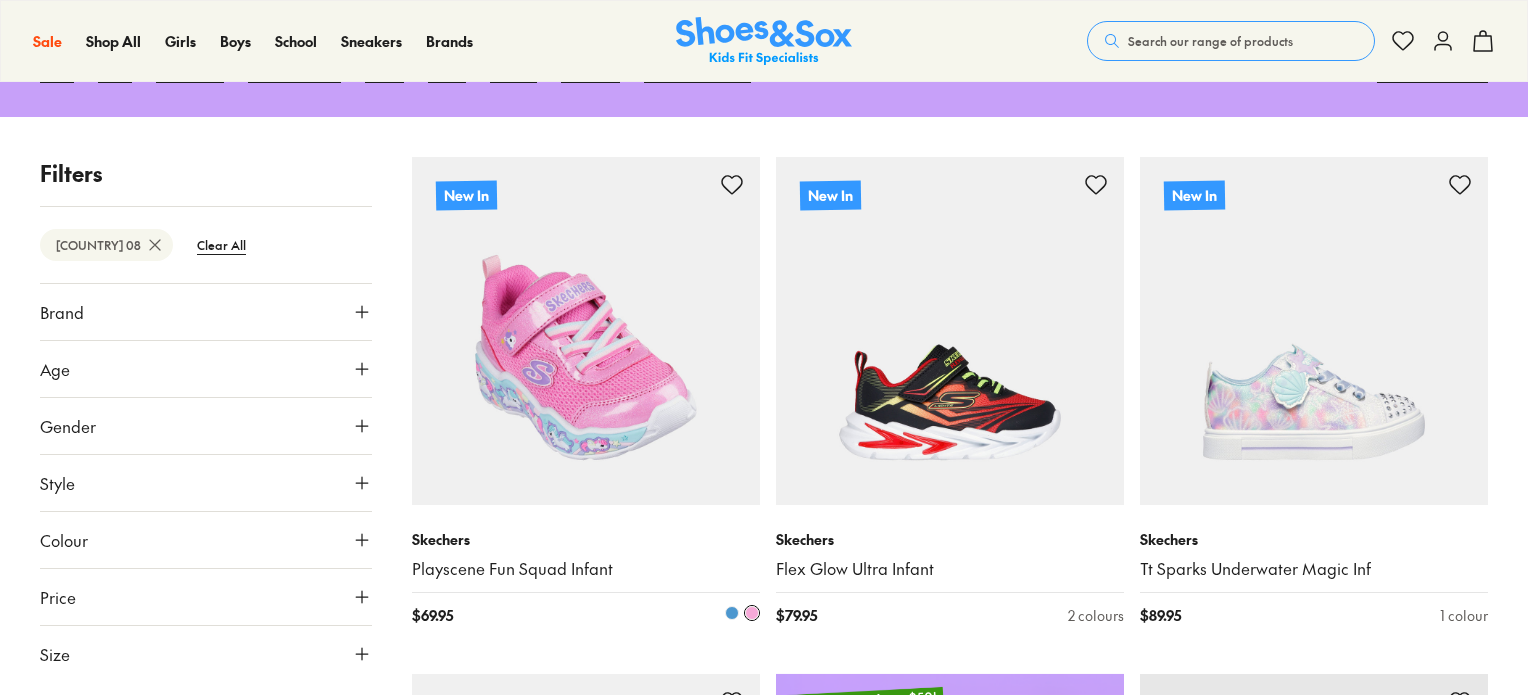 type on "***" 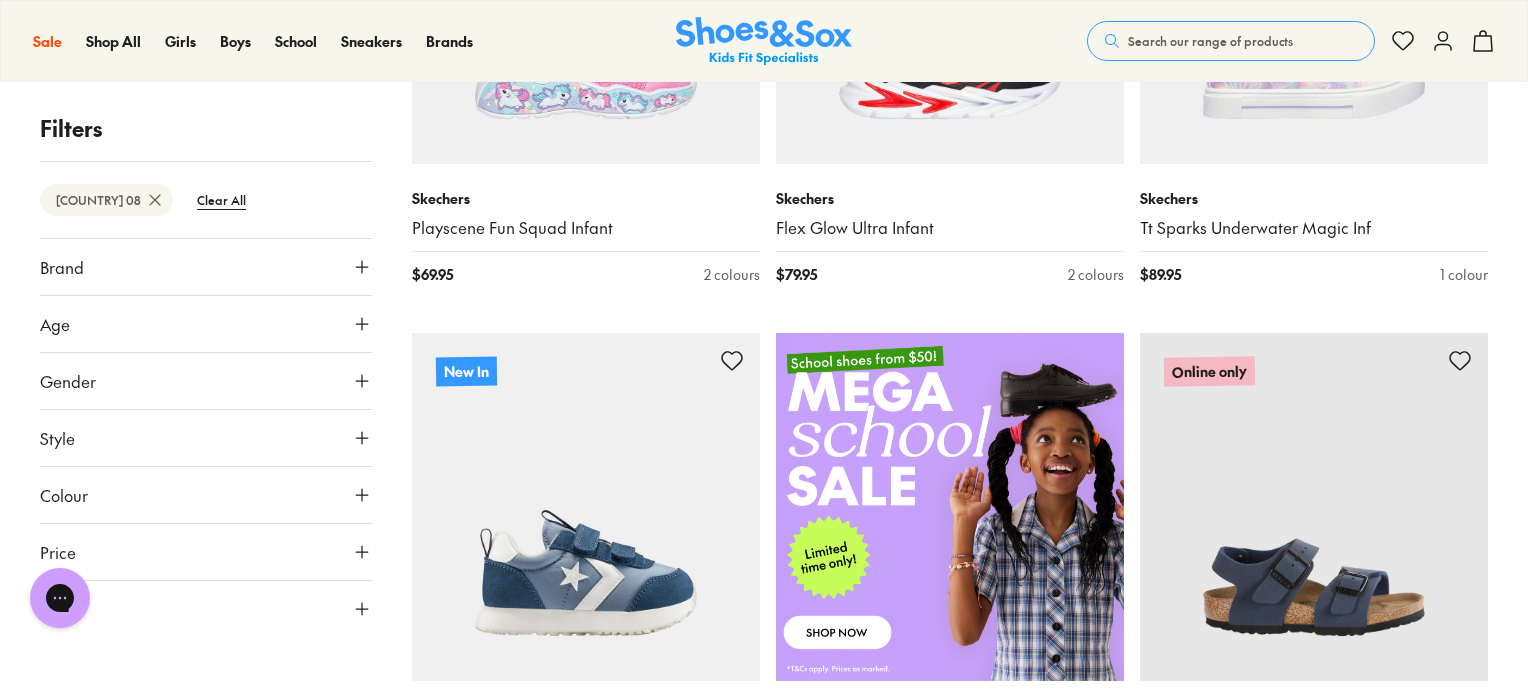 scroll, scrollTop: 400, scrollLeft: 0, axis: vertical 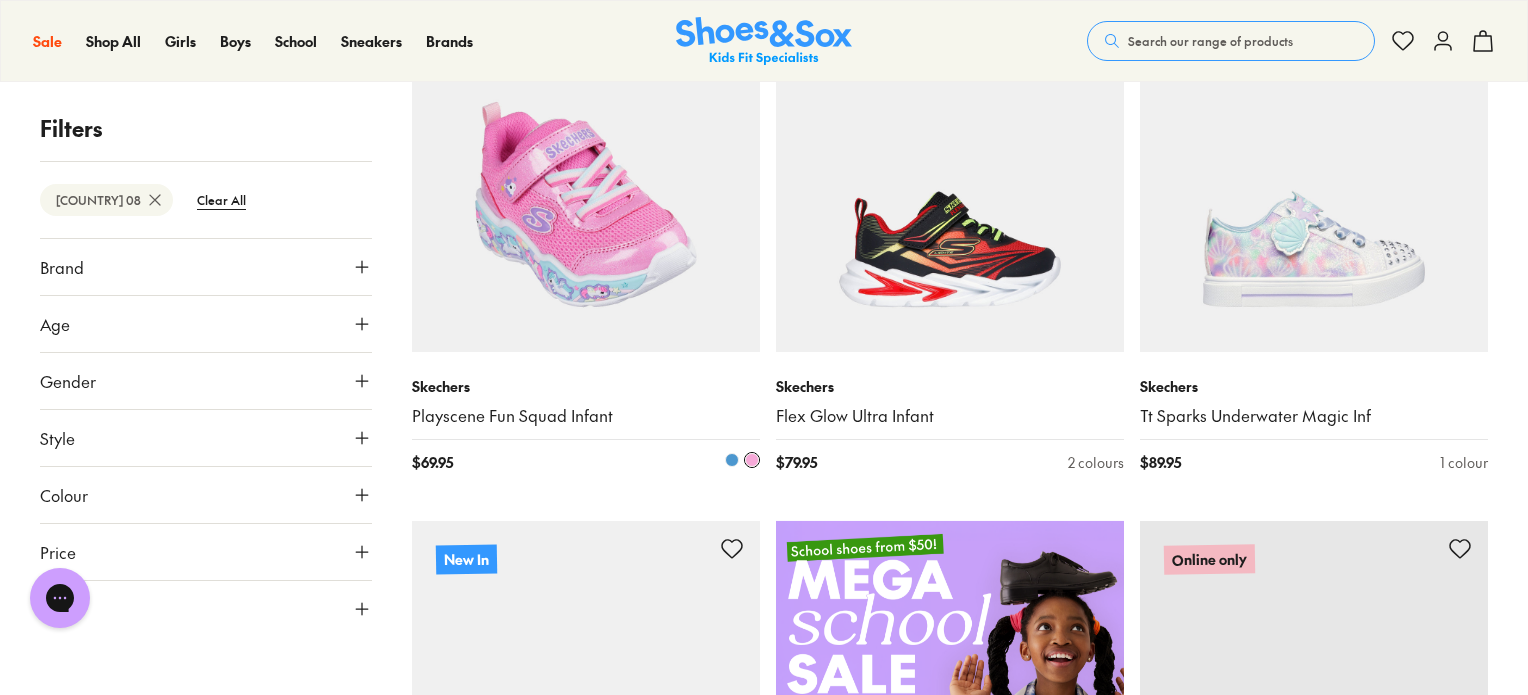 click at bounding box center (586, 178) 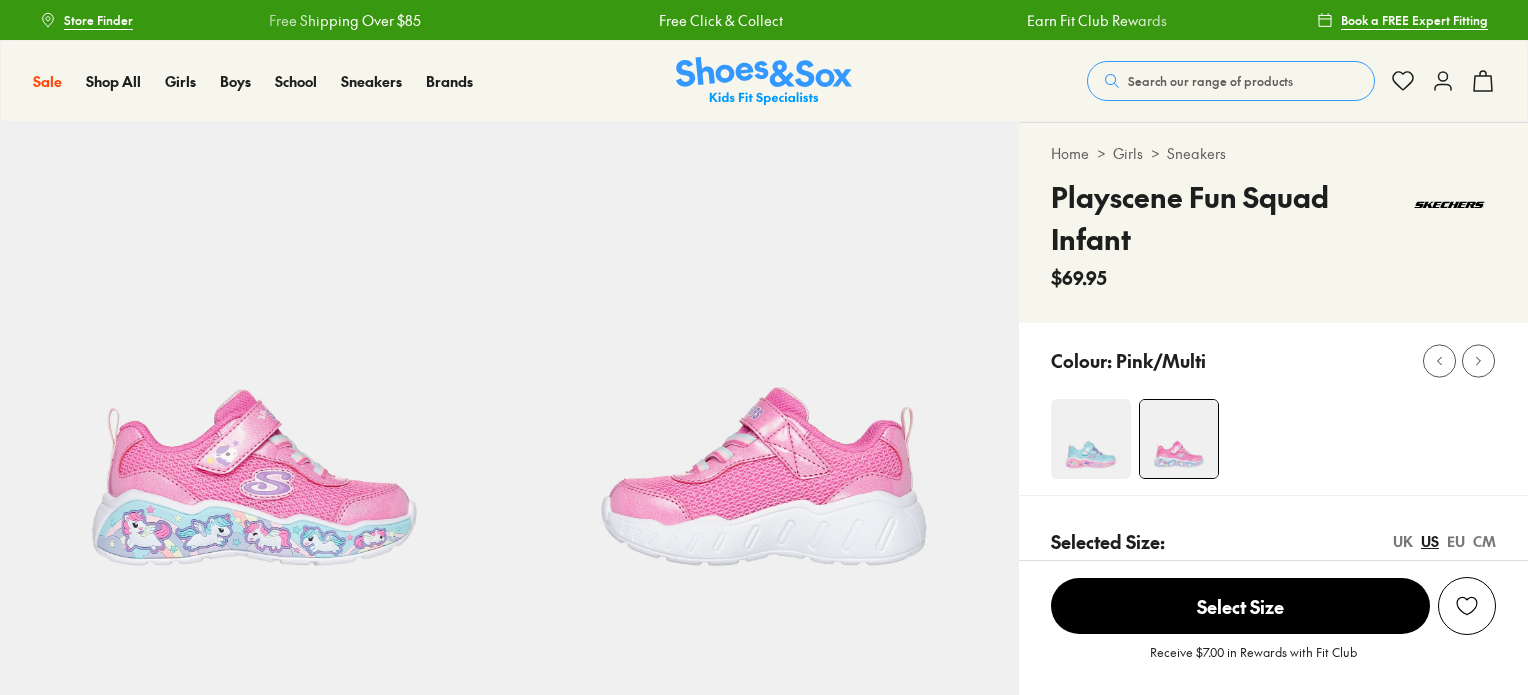 scroll, scrollTop: 0, scrollLeft: 0, axis: both 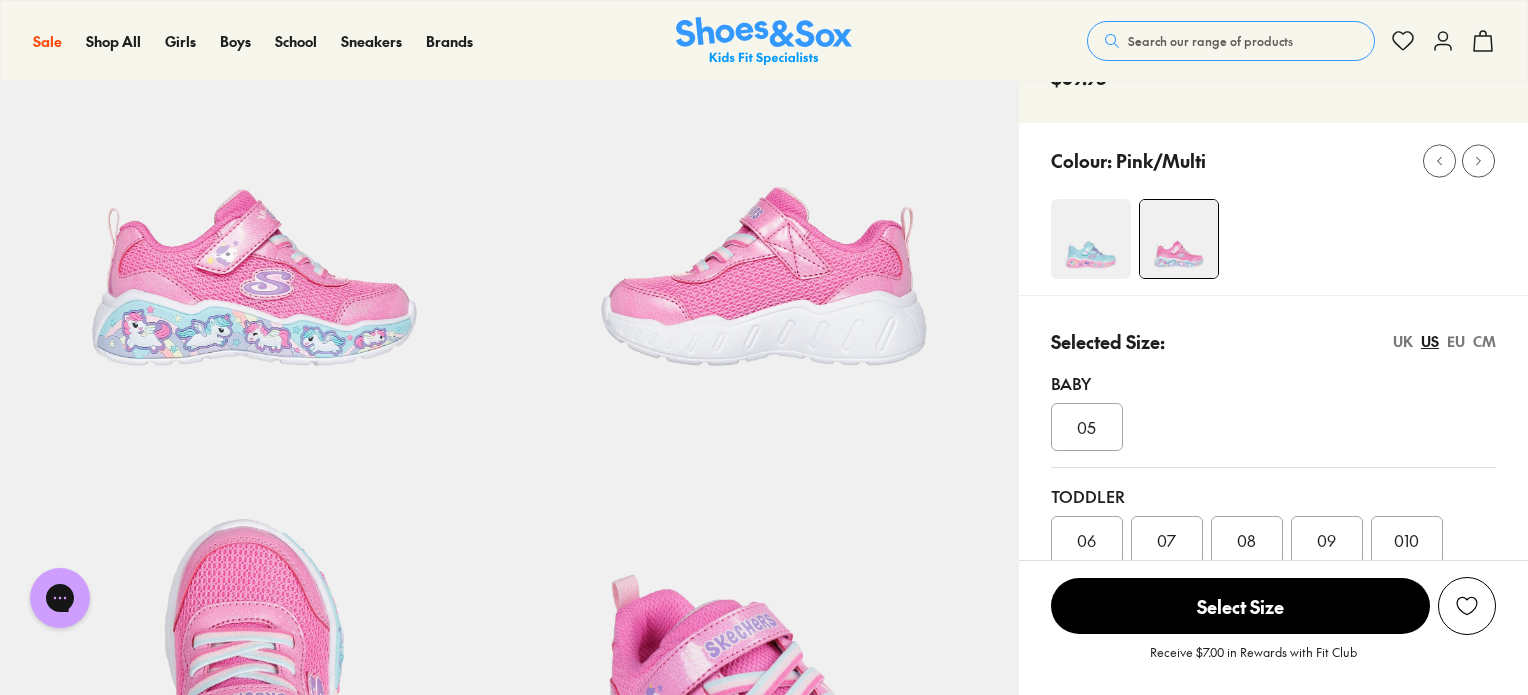 click on "08" at bounding box center (1246, 540) 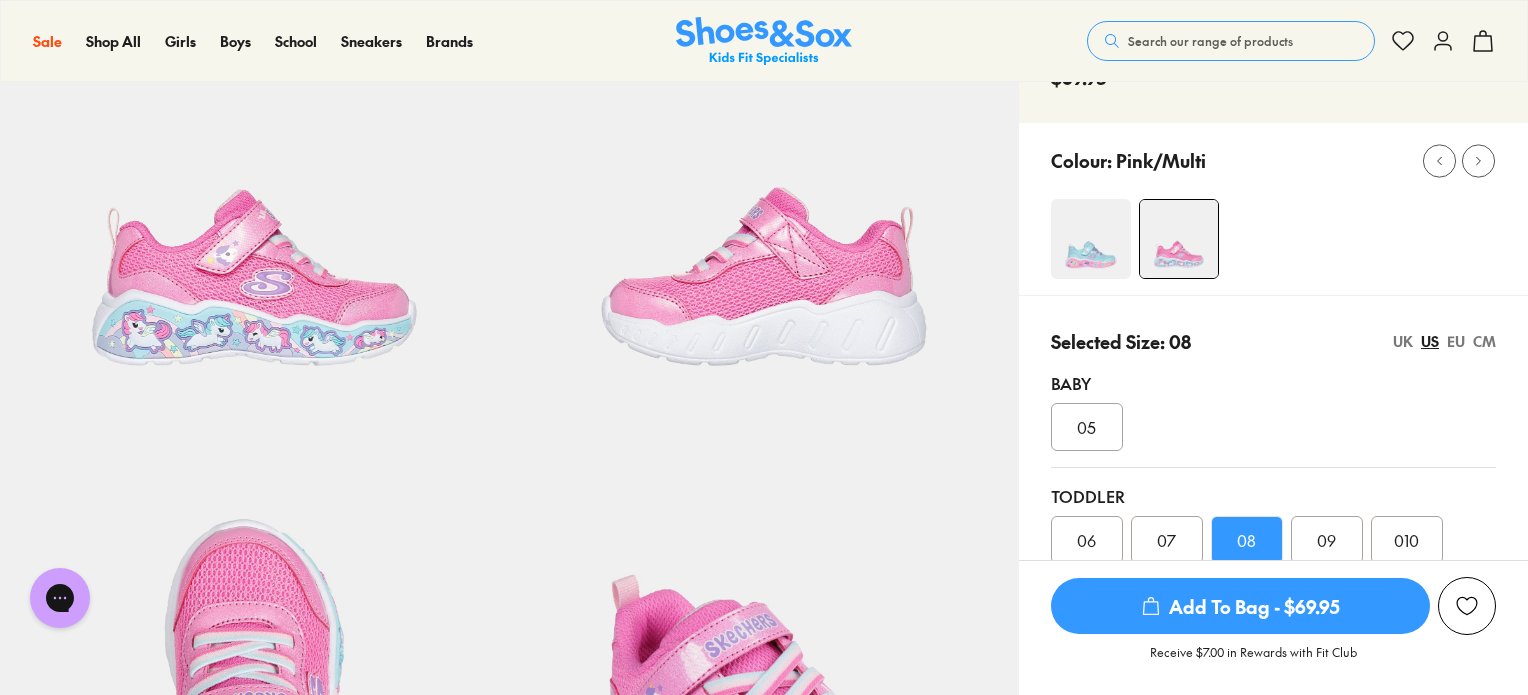scroll, scrollTop: 200, scrollLeft: 0, axis: vertical 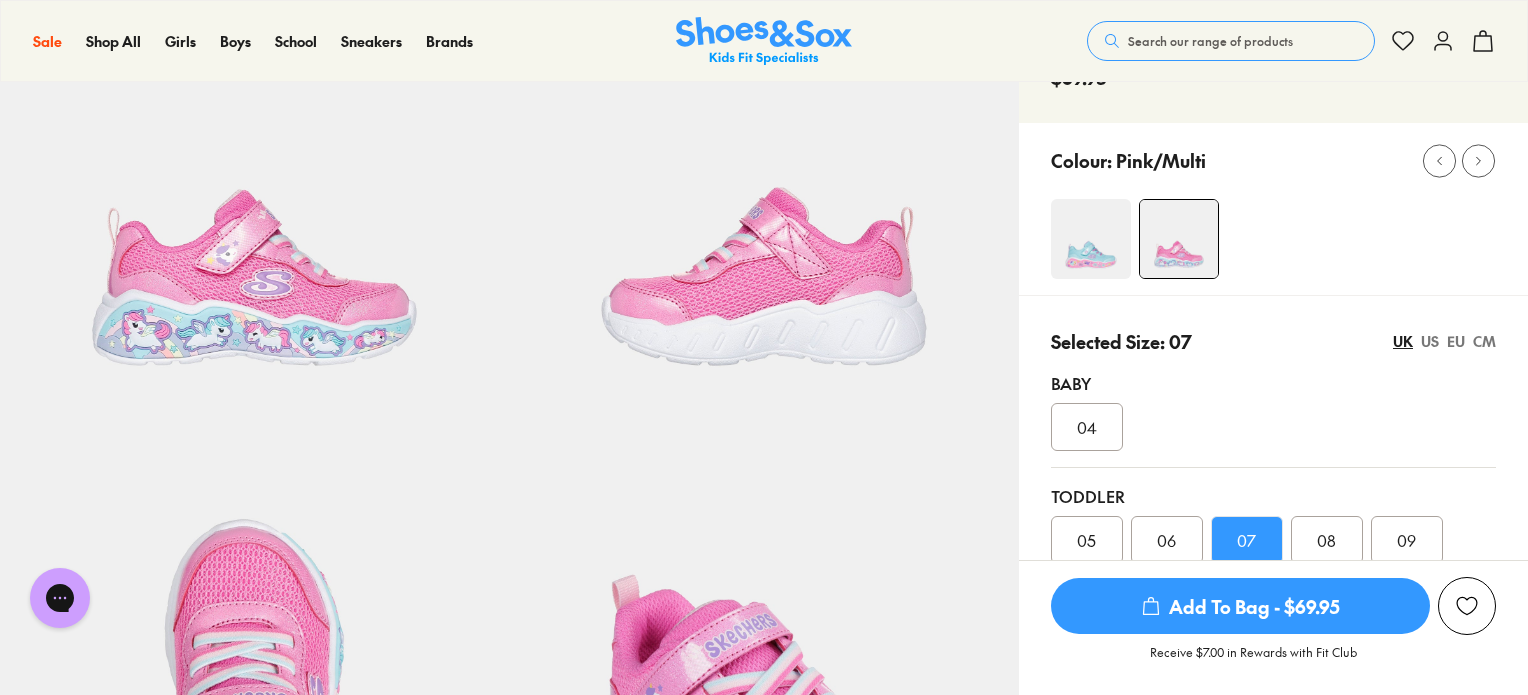 click on "EU" at bounding box center [1456, 341] 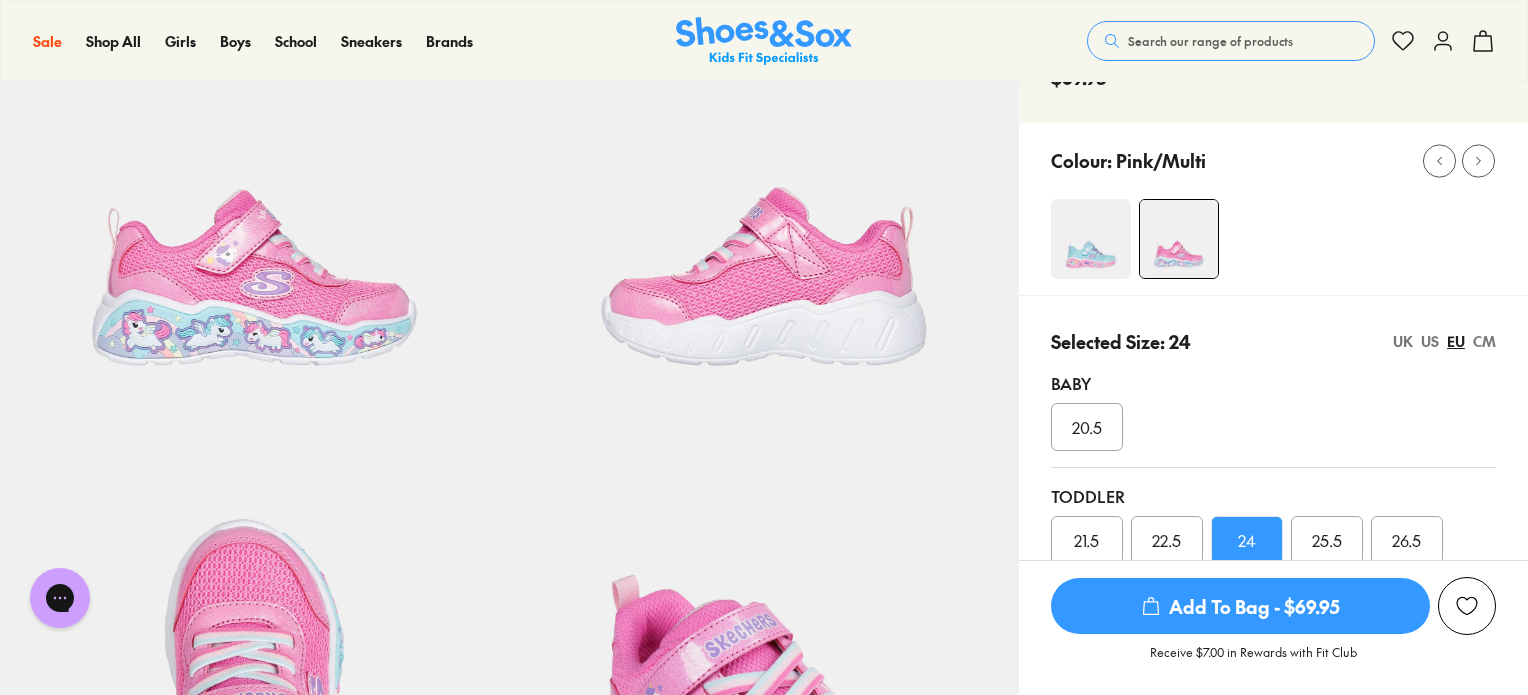 click on "CM" at bounding box center [1484, 341] 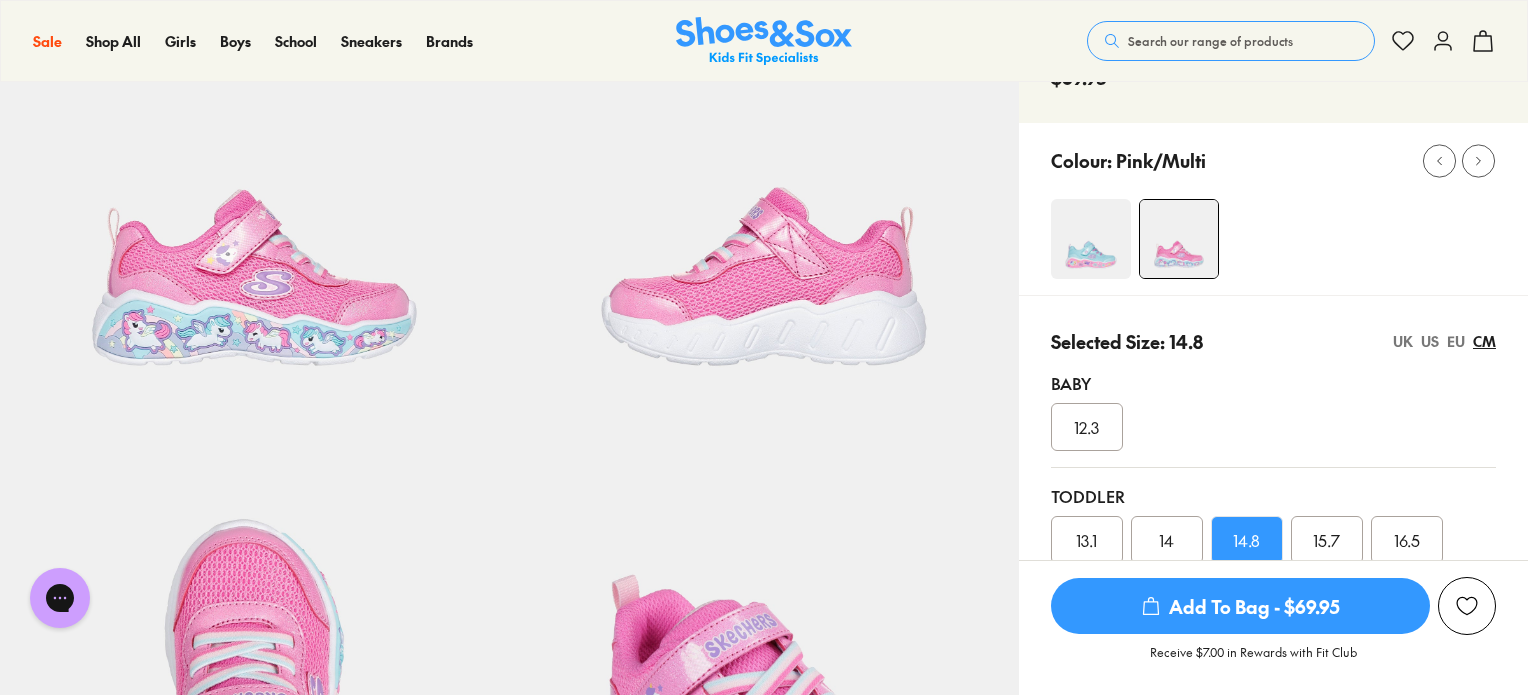 click on "EU" at bounding box center [1456, 341] 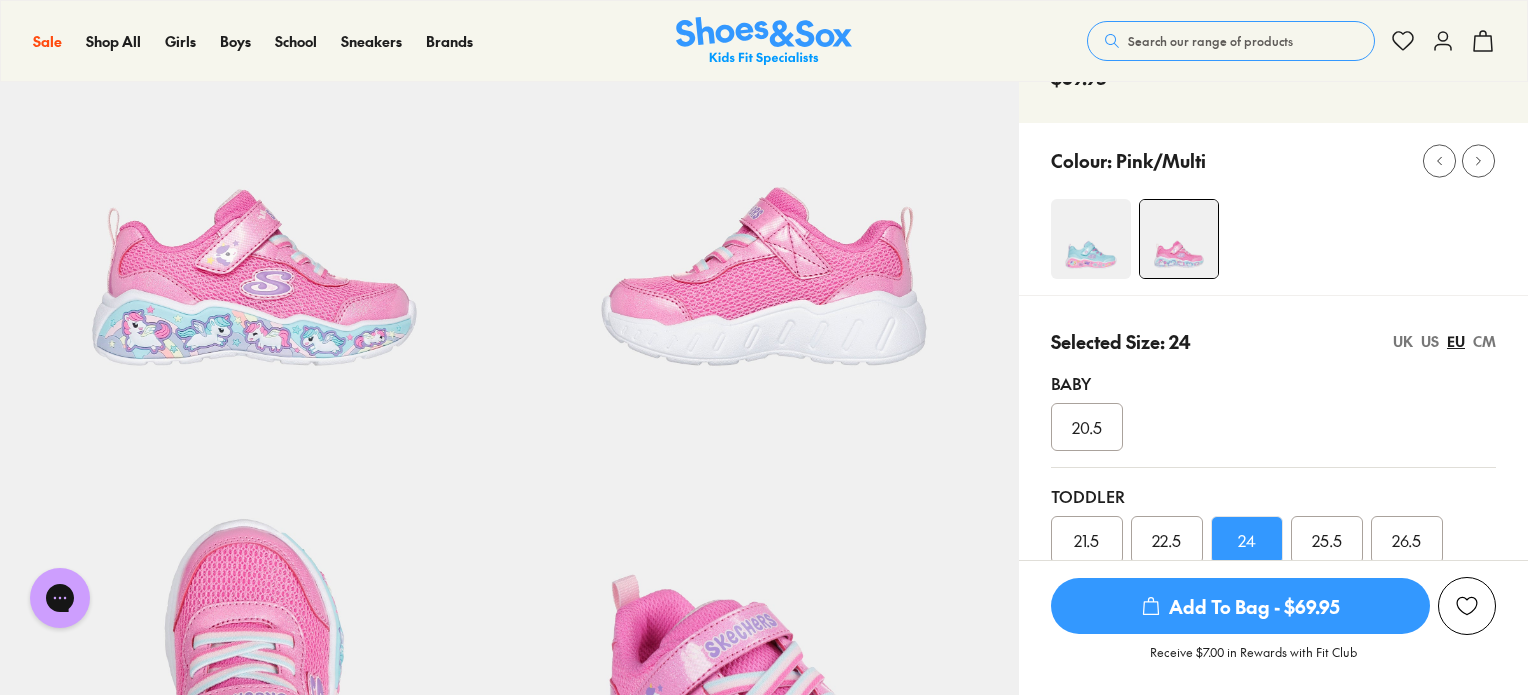 click on "US" at bounding box center [1430, 341] 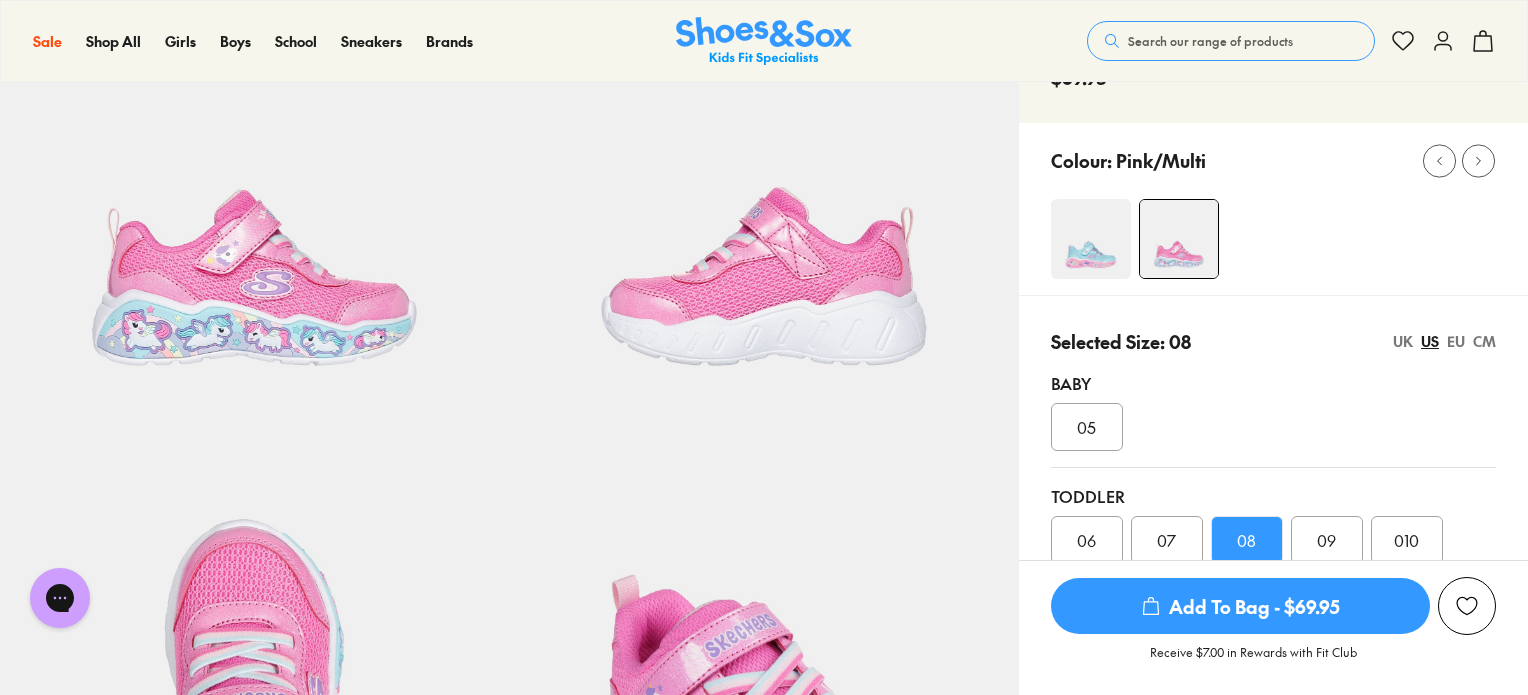 click on "09" at bounding box center [1326, 540] 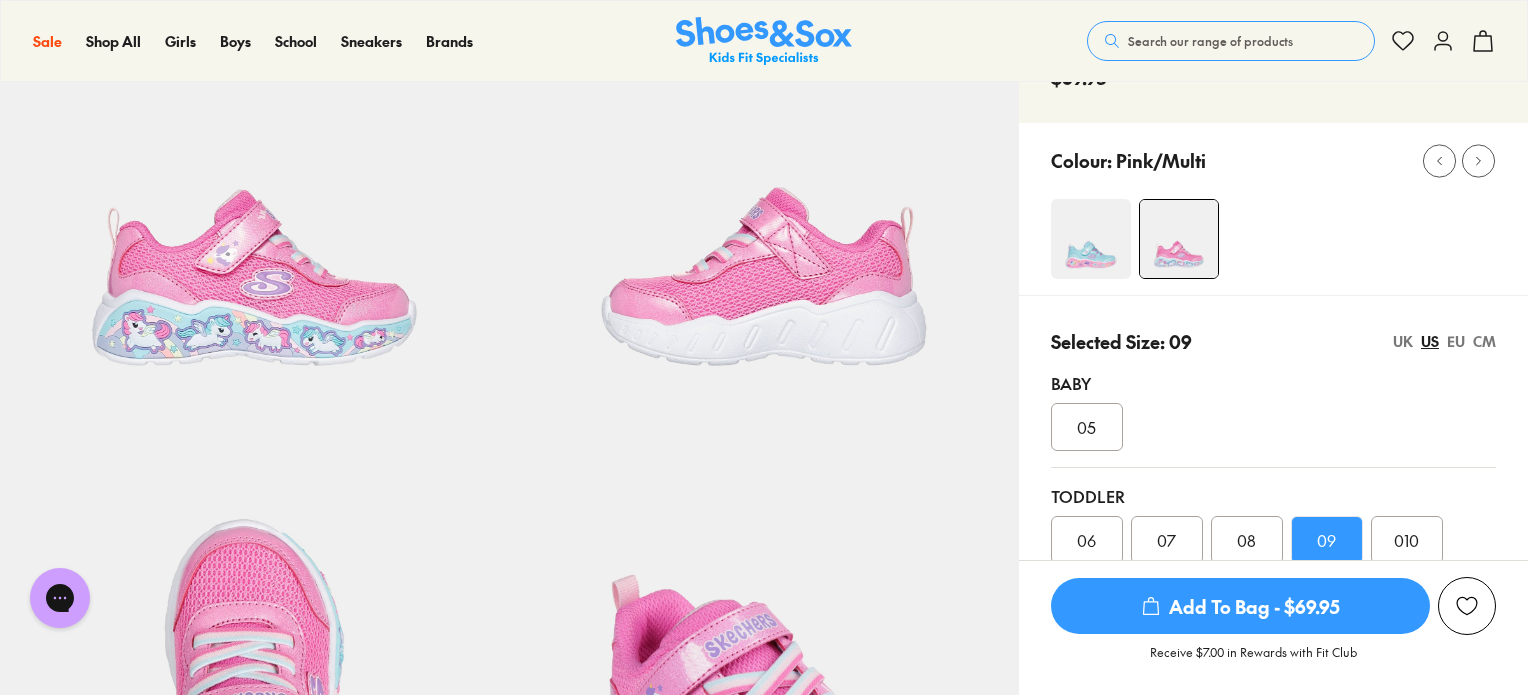 click on "UK" at bounding box center (1403, 341) 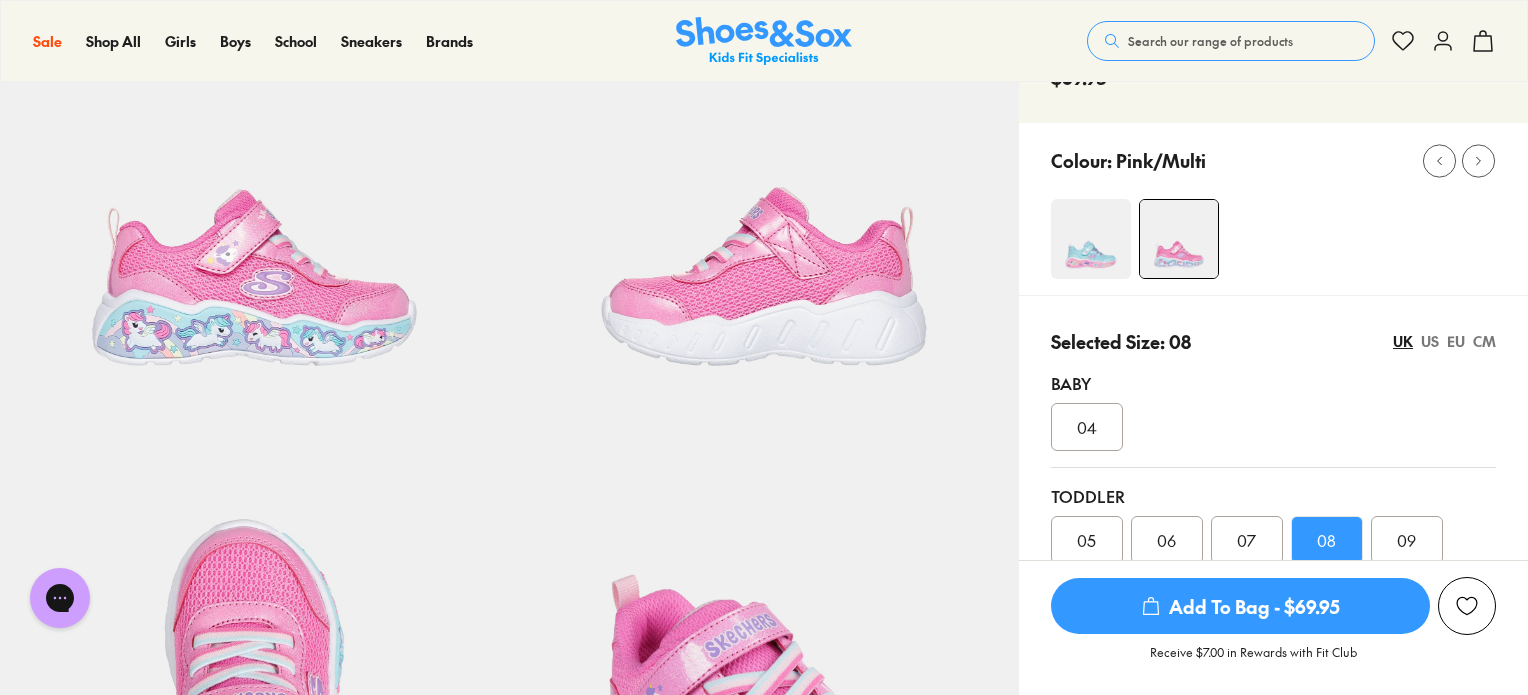 click on "US" at bounding box center (1430, 341) 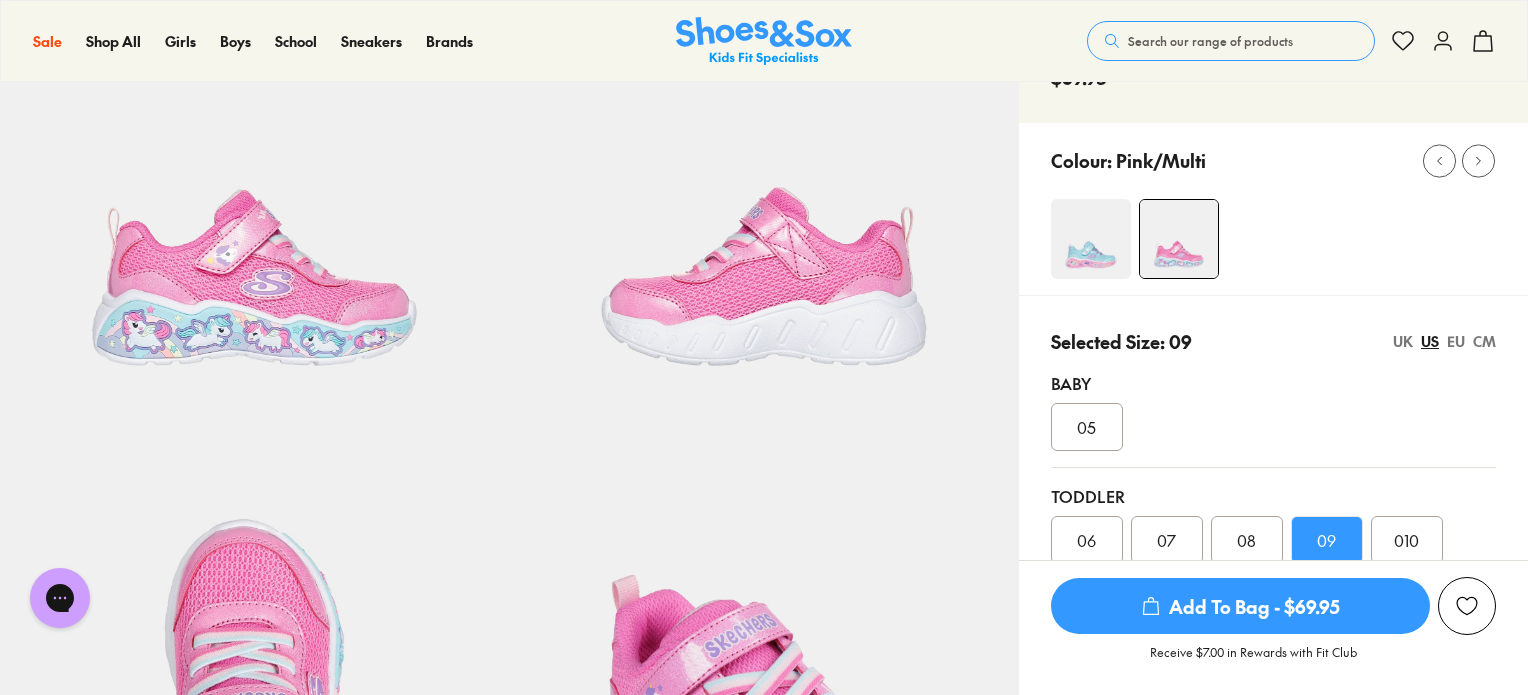 click on "EU" at bounding box center (1456, 341) 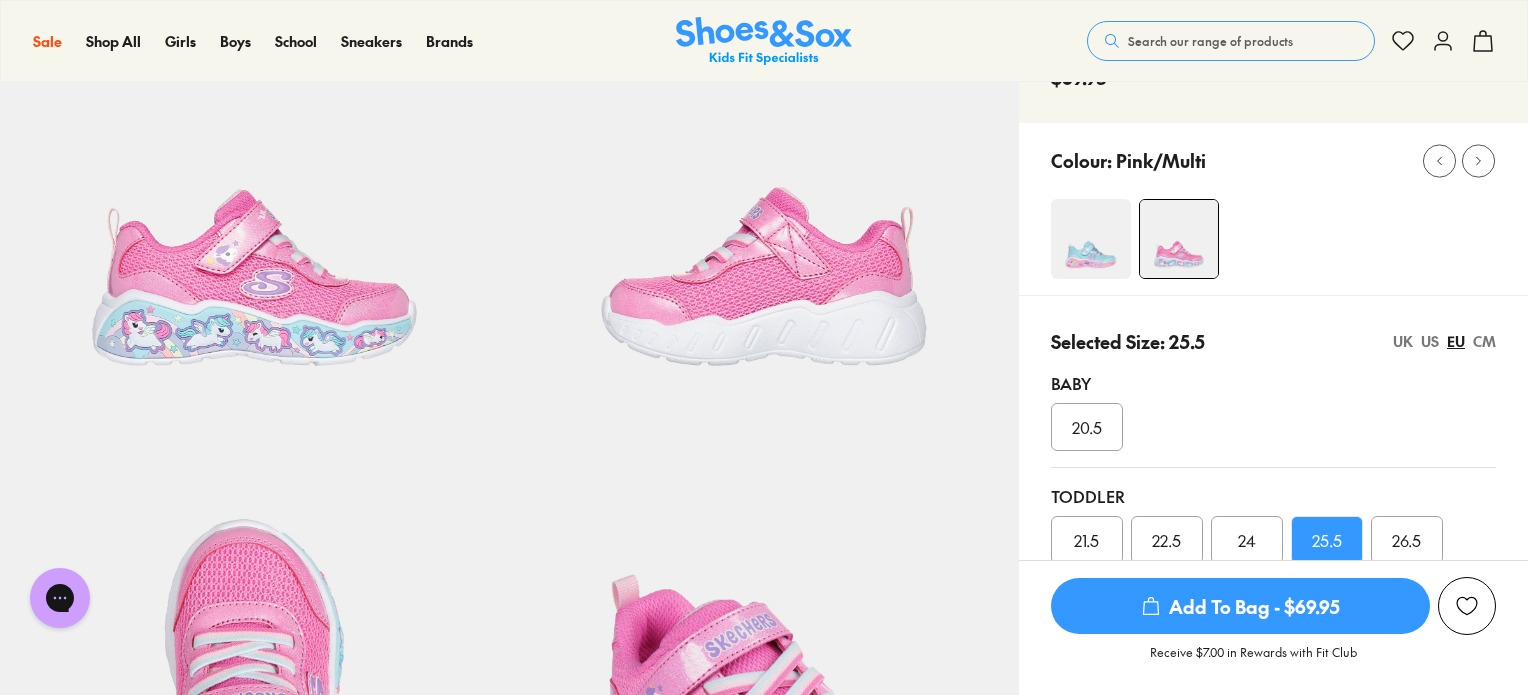 click on "UK" at bounding box center [1403, 341] 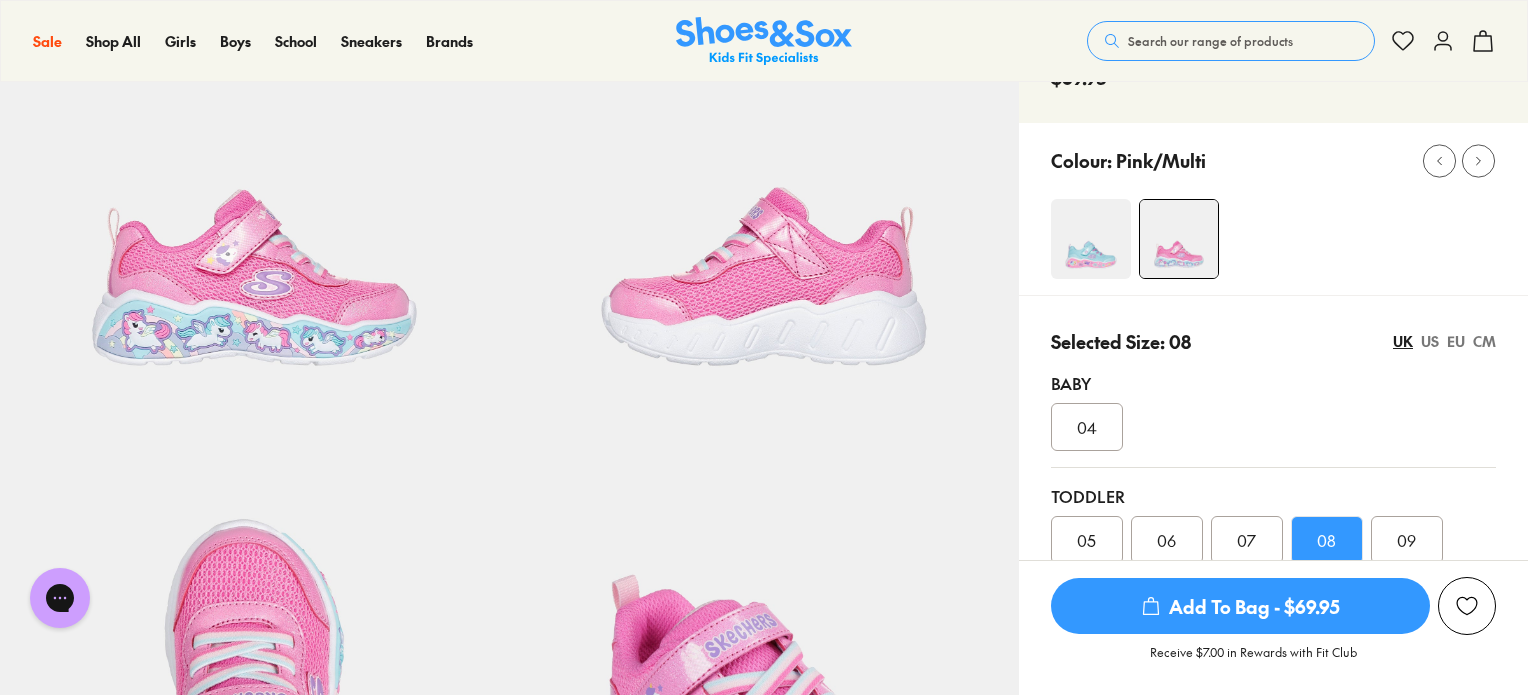 click on "08" at bounding box center [1326, 540] 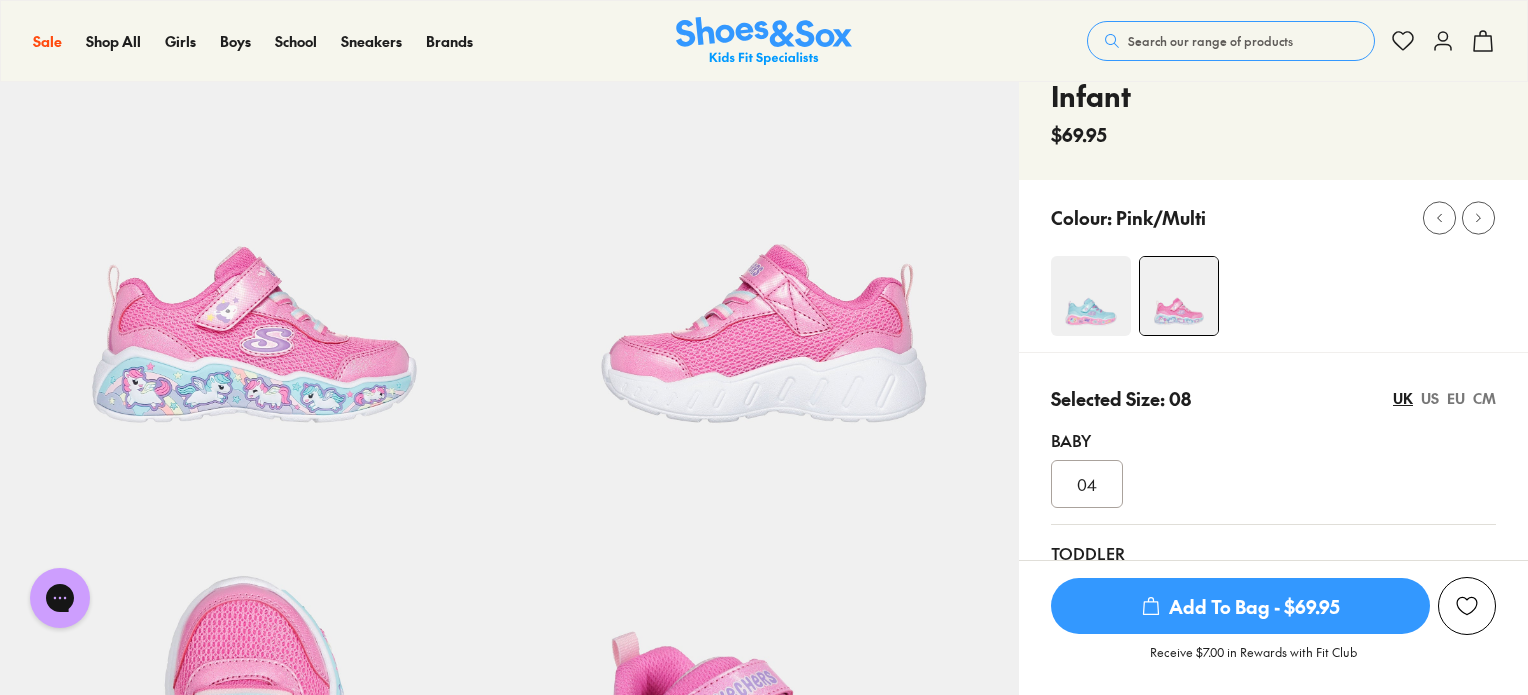 scroll, scrollTop: 0, scrollLeft: 0, axis: both 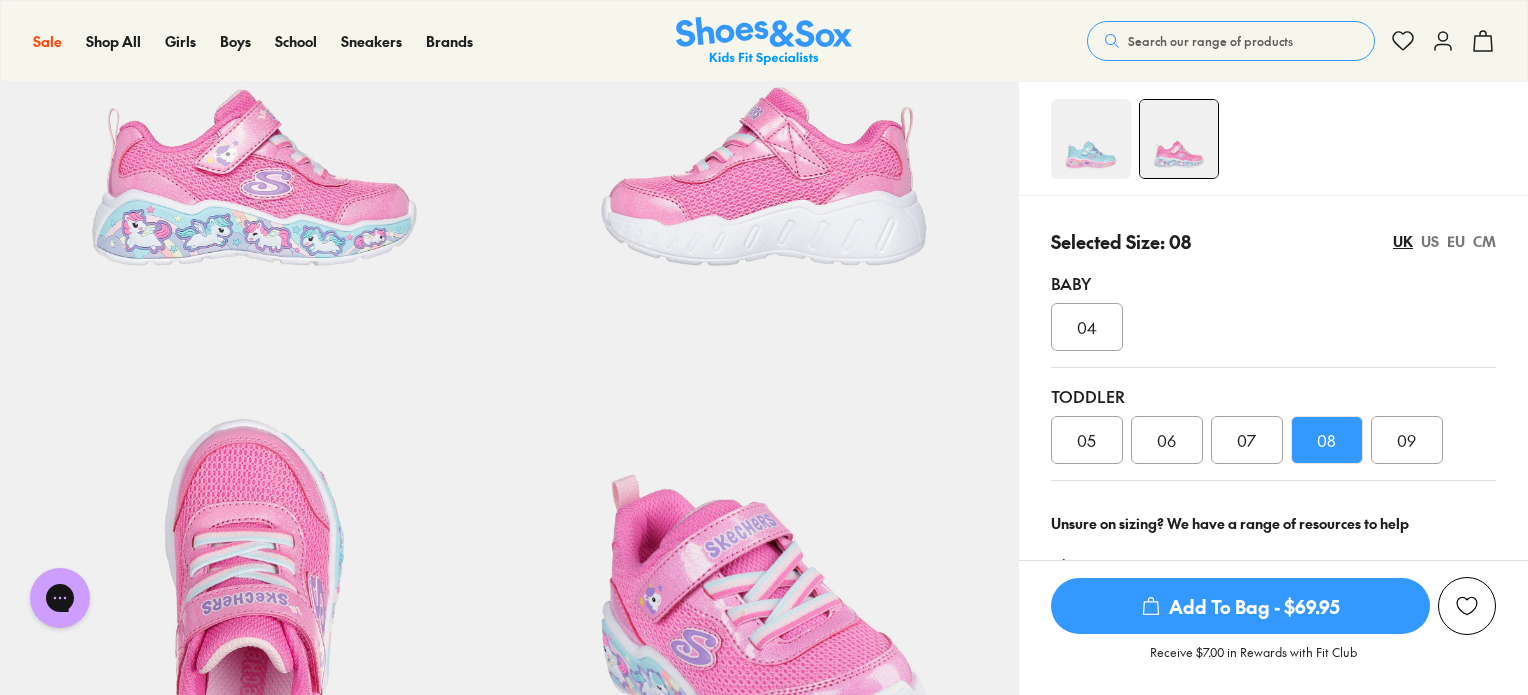 click on "Add To Bag - $69.95" at bounding box center [1240, 606] 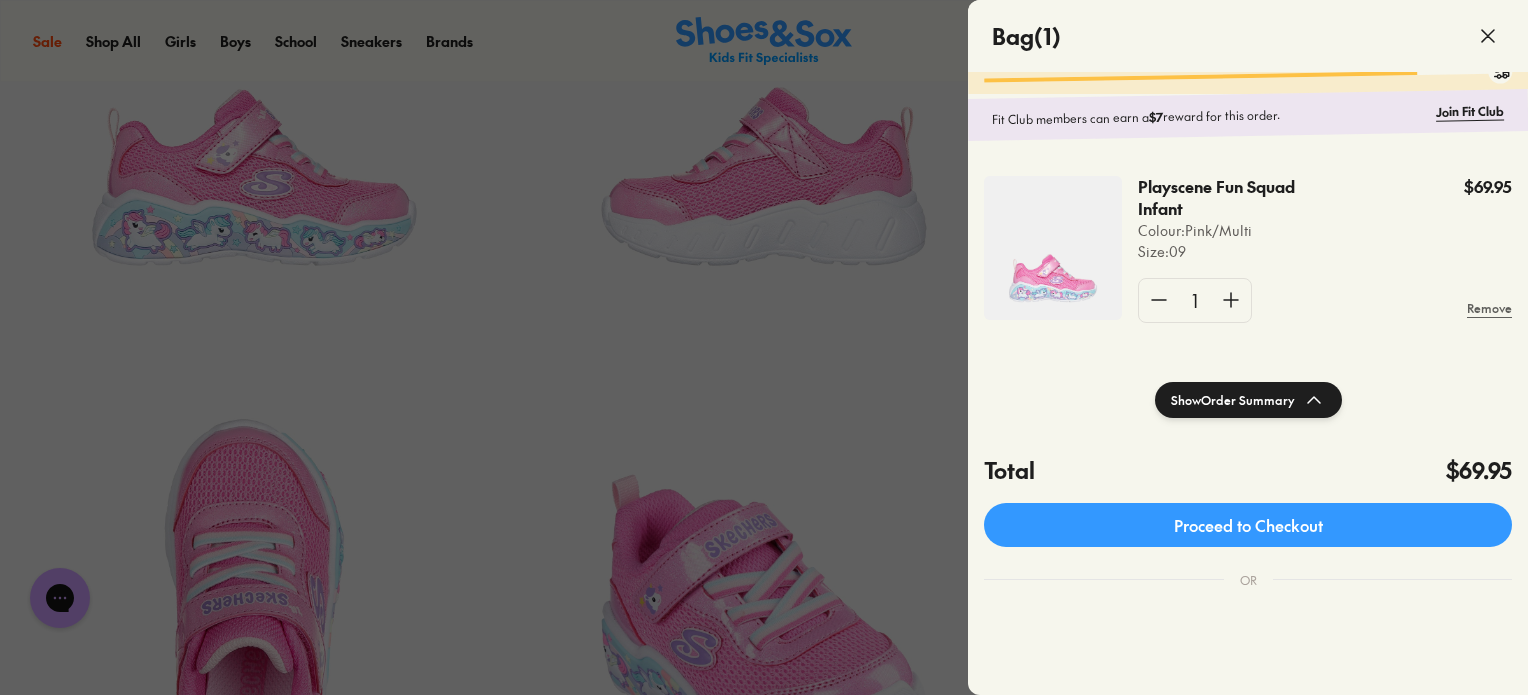 scroll, scrollTop: 0, scrollLeft: 0, axis: both 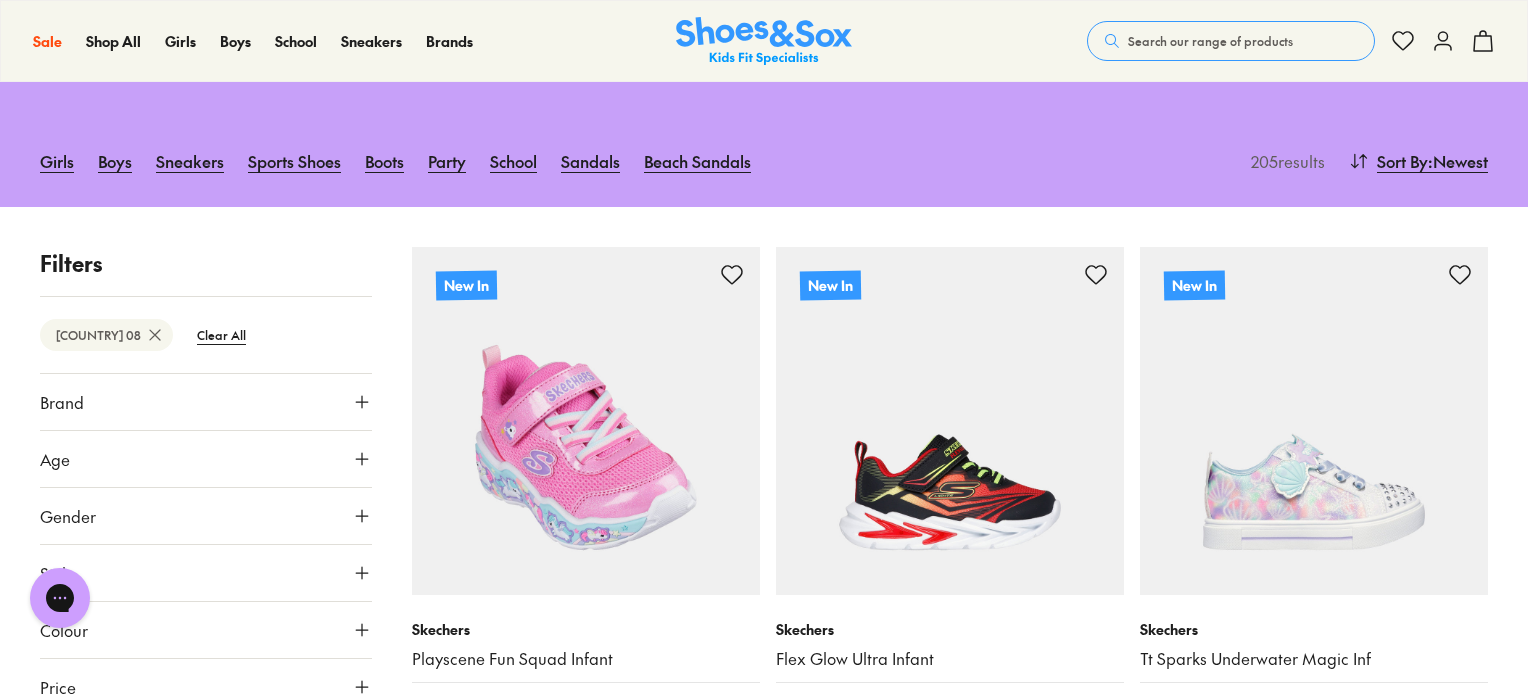 click at bounding box center [586, 421] 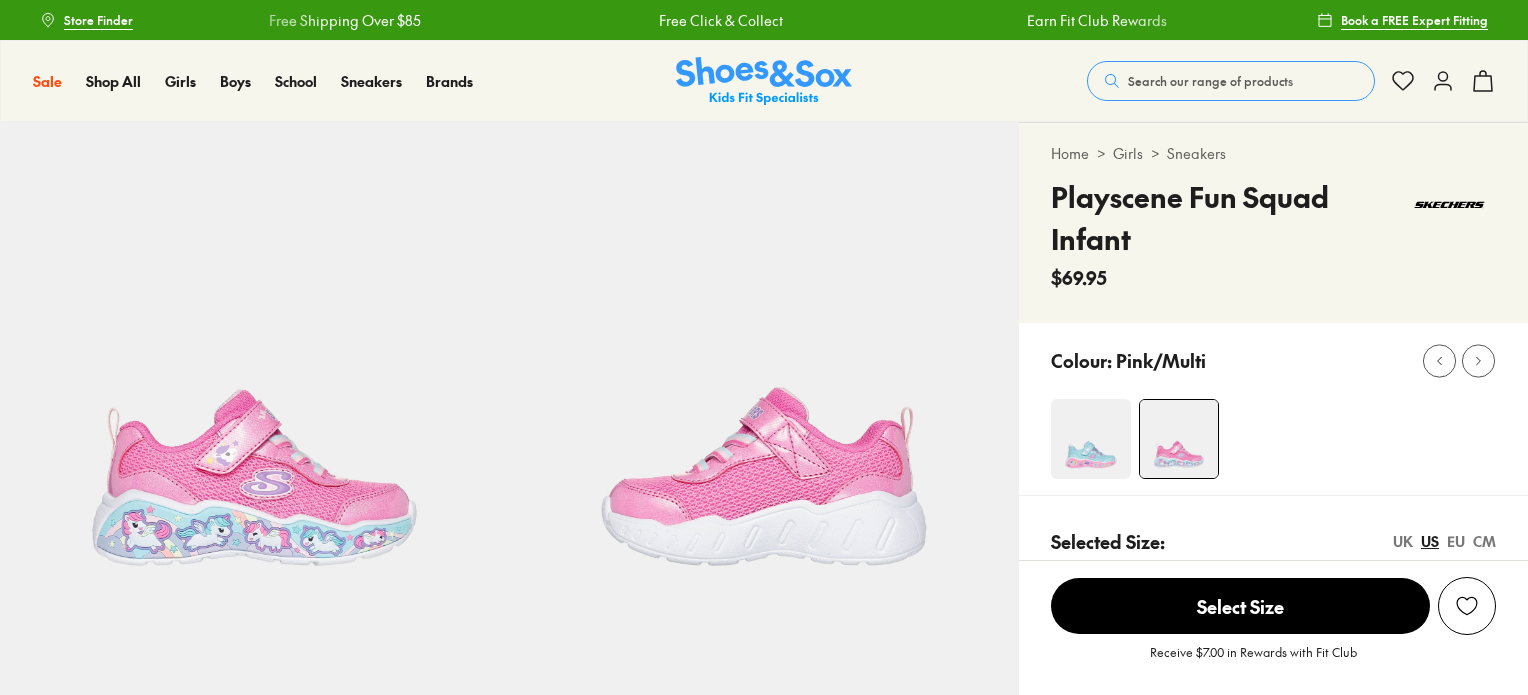 scroll, scrollTop: 0, scrollLeft: 0, axis: both 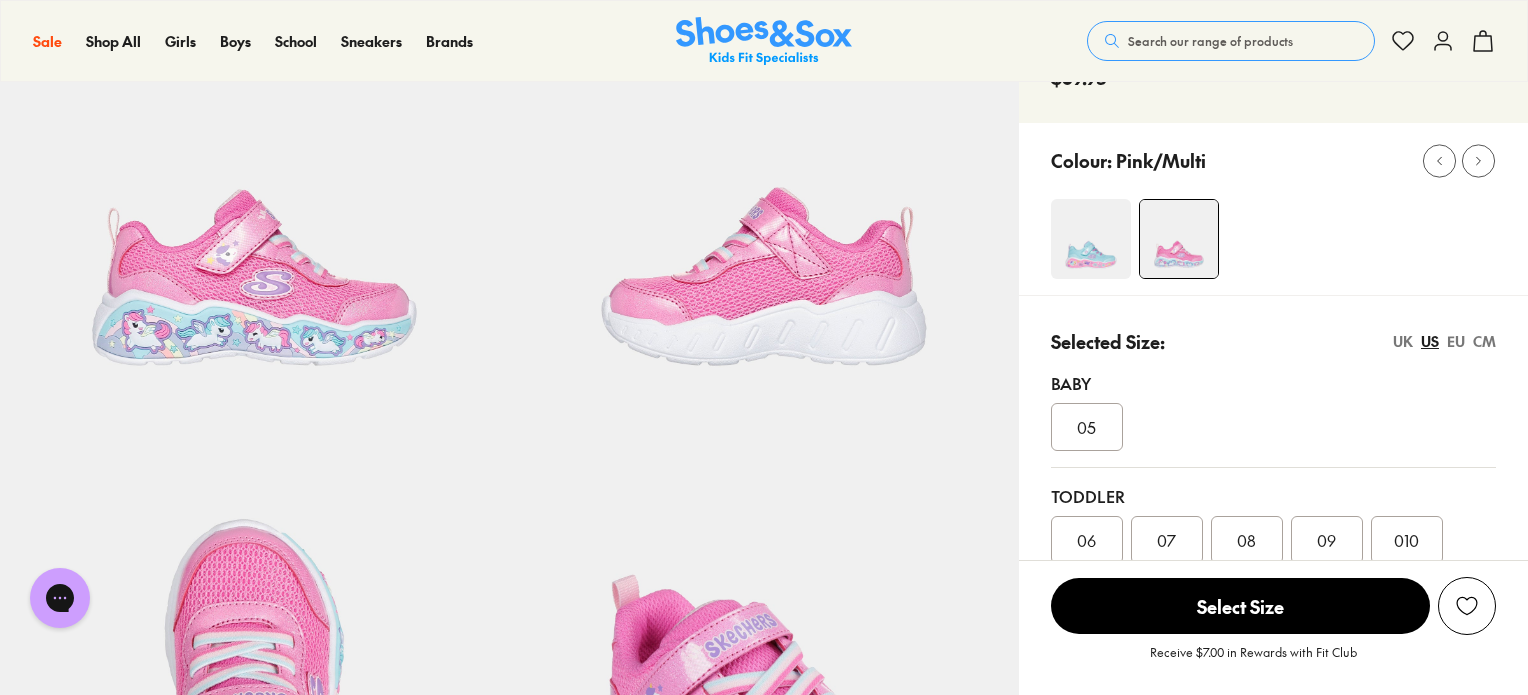click on "UK" at bounding box center [1403, 341] 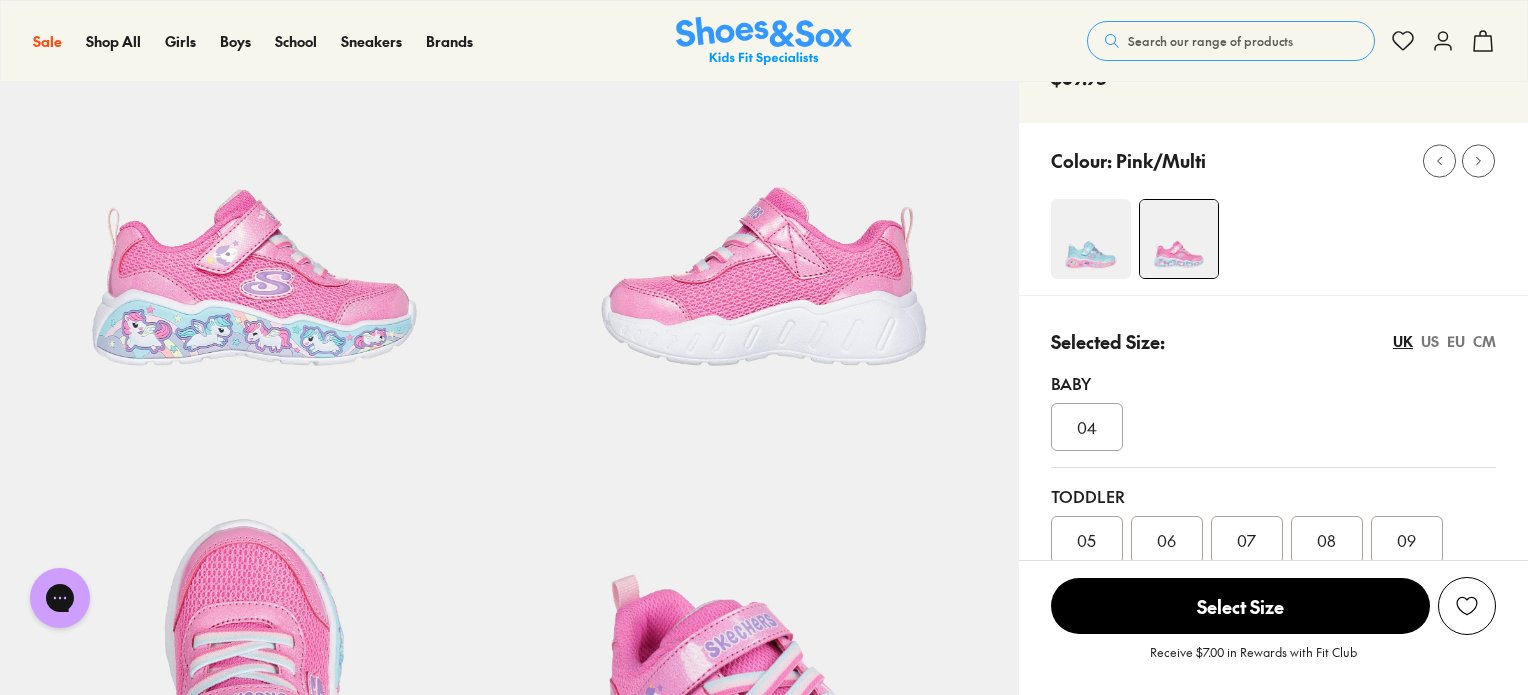 click on "08" at bounding box center (1326, 540) 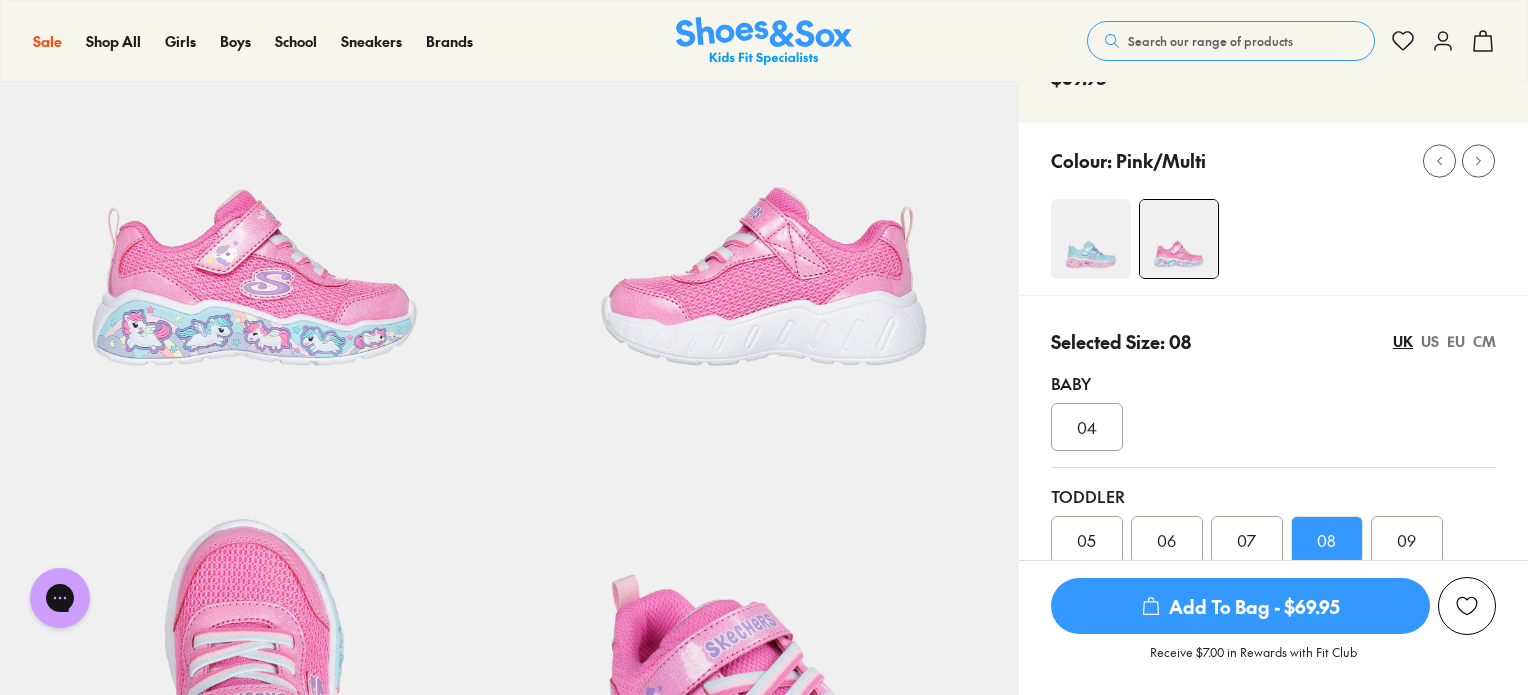click on "Add To Bag - $69.95" at bounding box center [1240, 606] 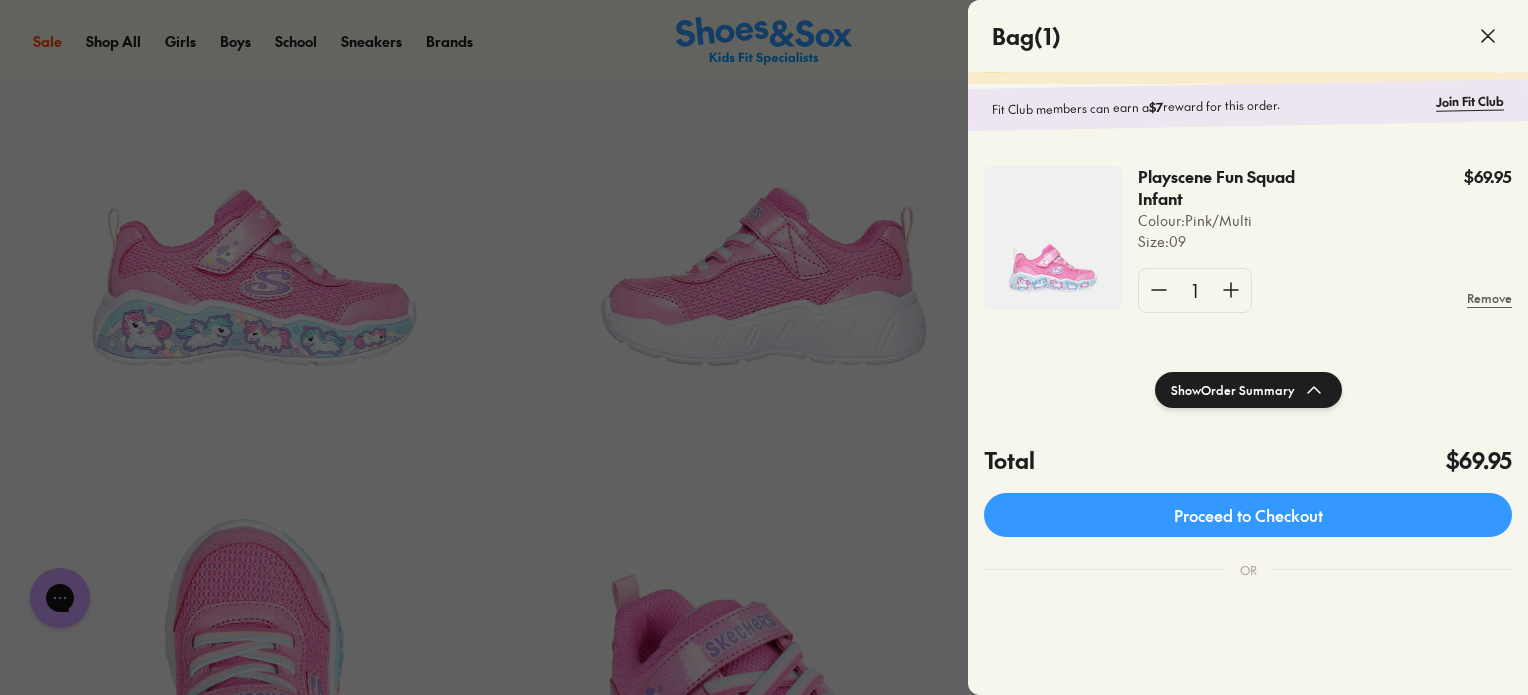 scroll, scrollTop: 0, scrollLeft: 0, axis: both 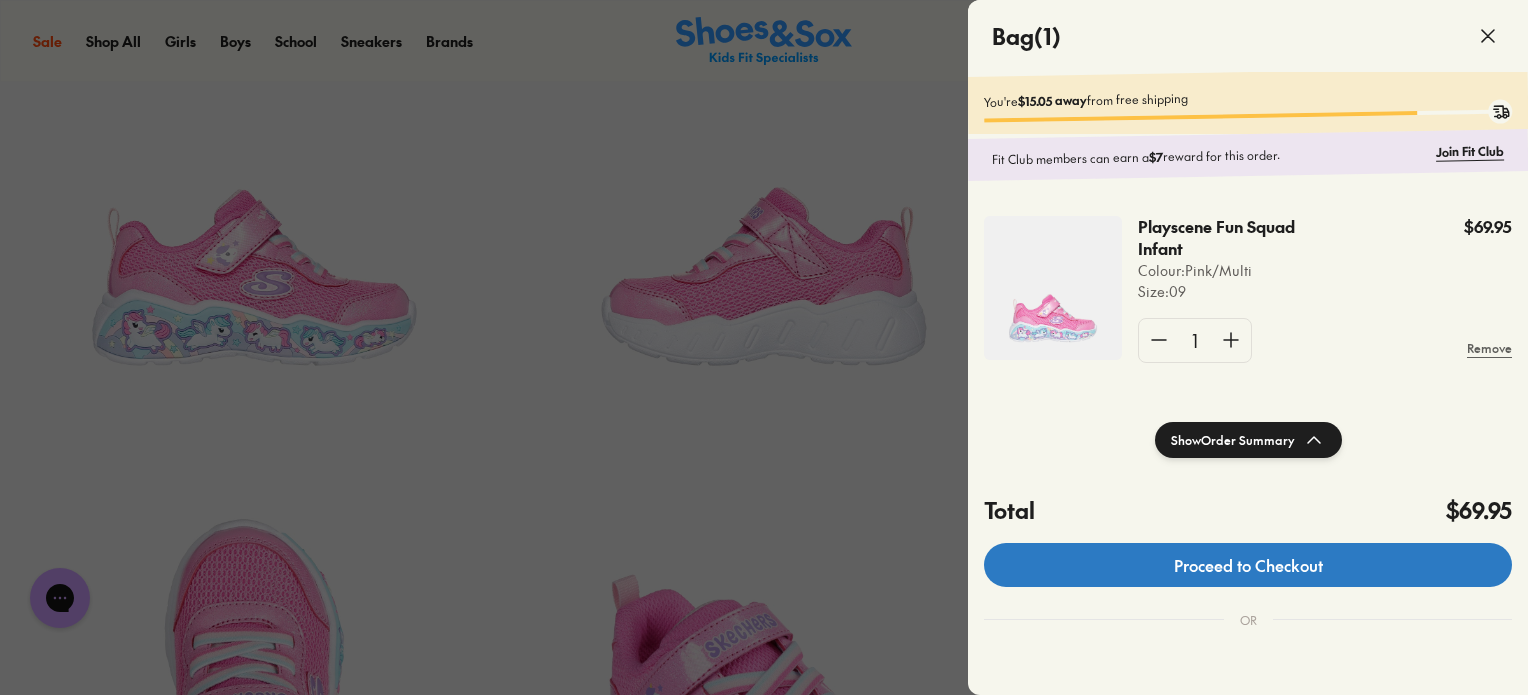 click on "Proceed to Checkout" 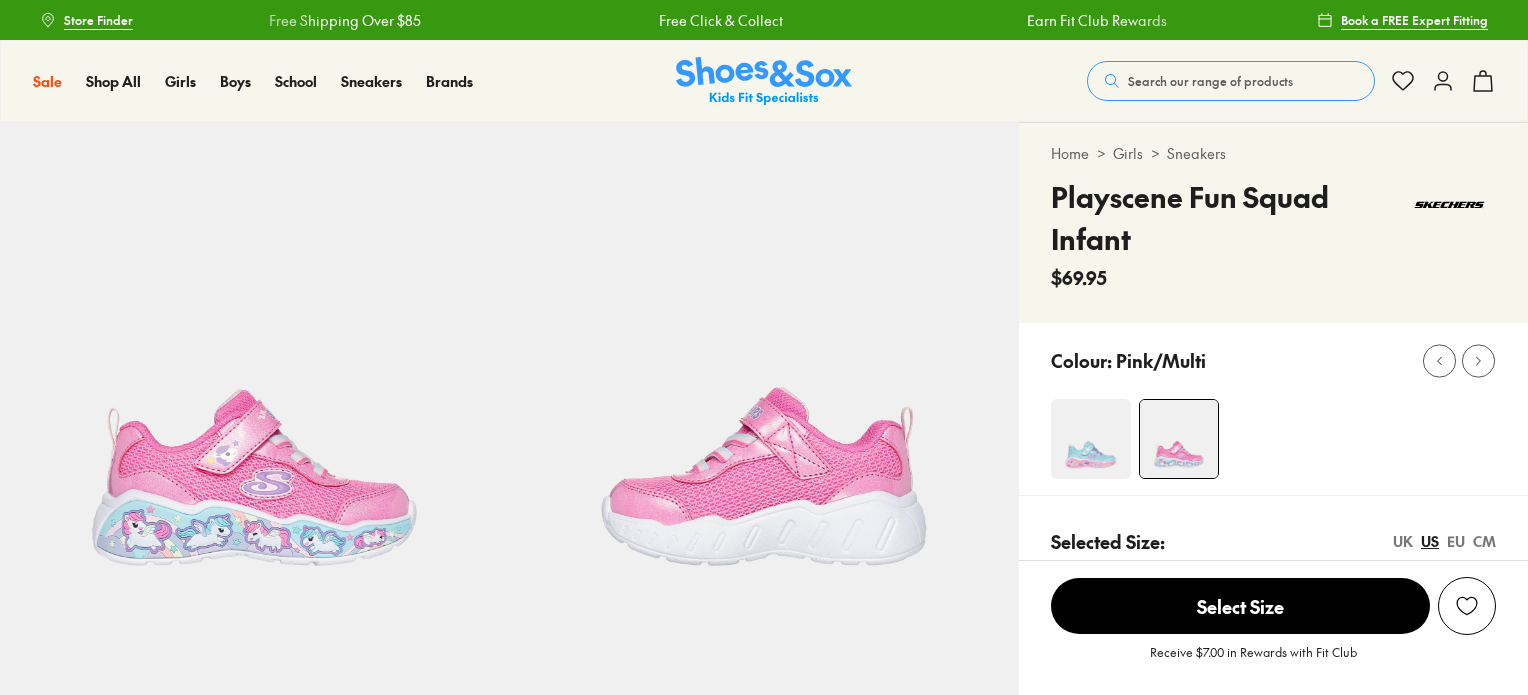 select on "*" 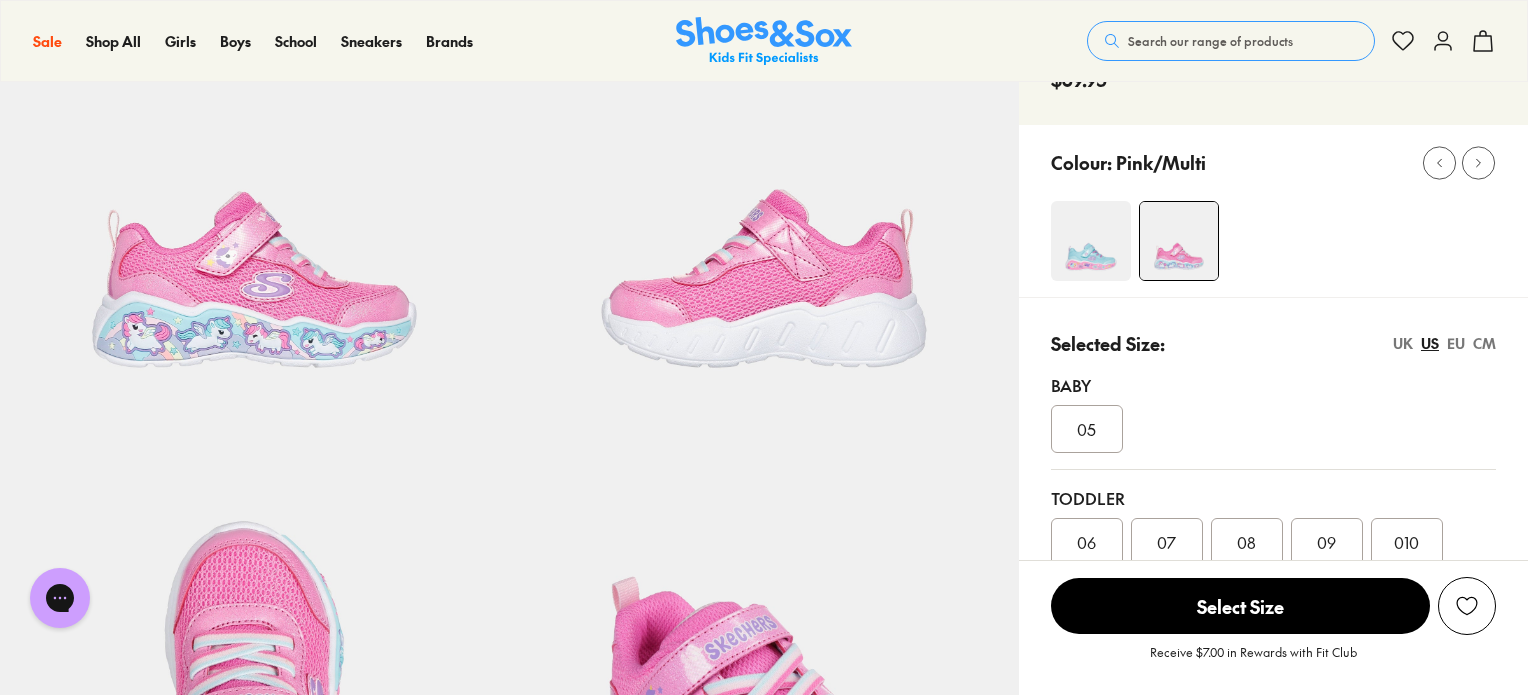 scroll, scrollTop: 200, scrollLeft: 0, axis: vertical 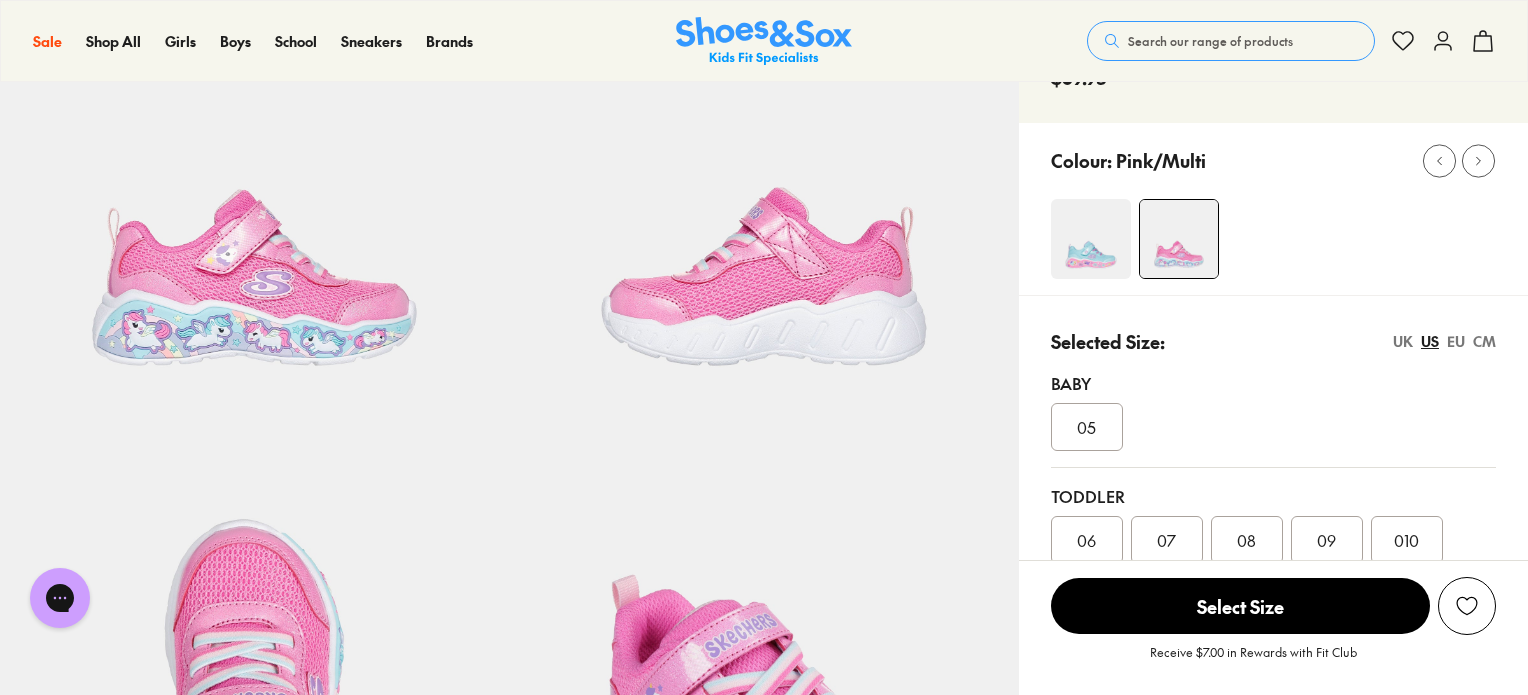click on "UK" at bounding box center [1403, 341] 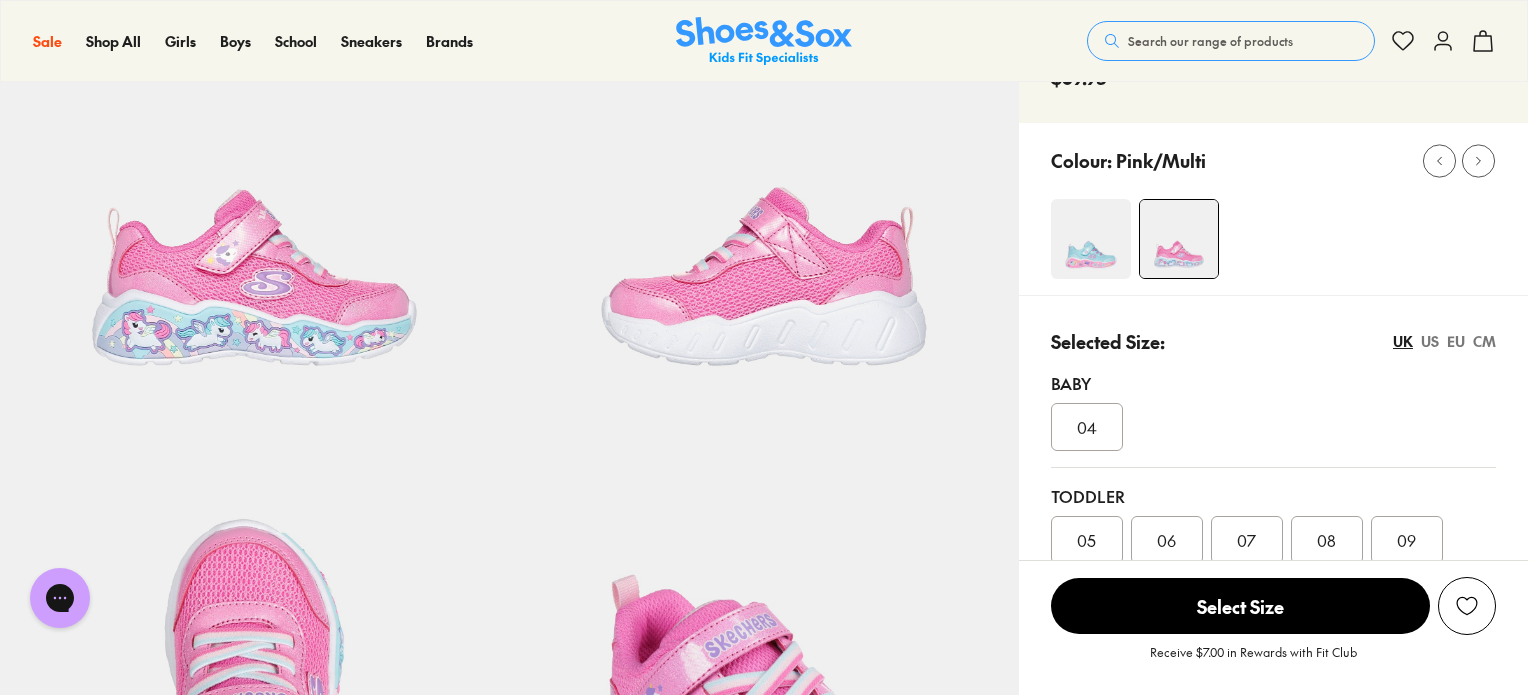 click on "EU" at bounding box center [1456, 341] 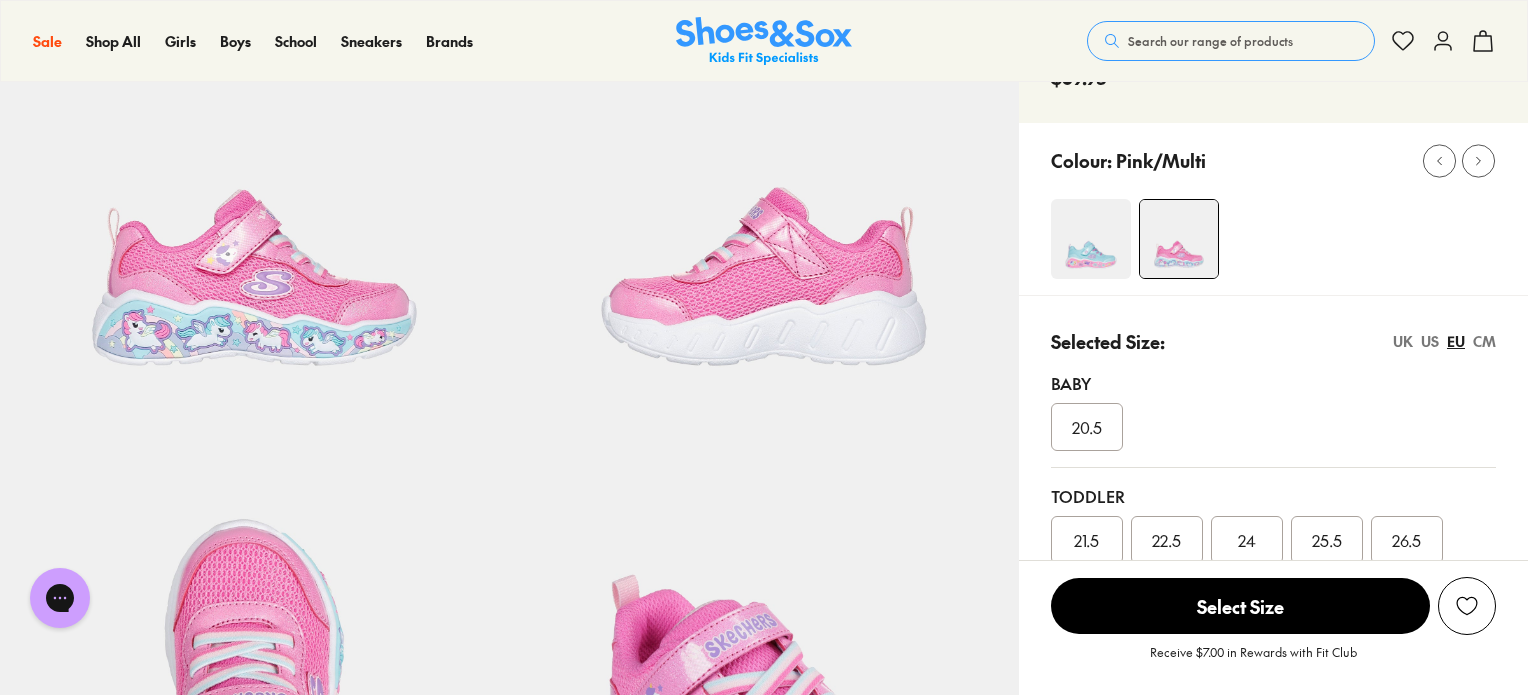 click on "24" at bounding box center (1247, 540) 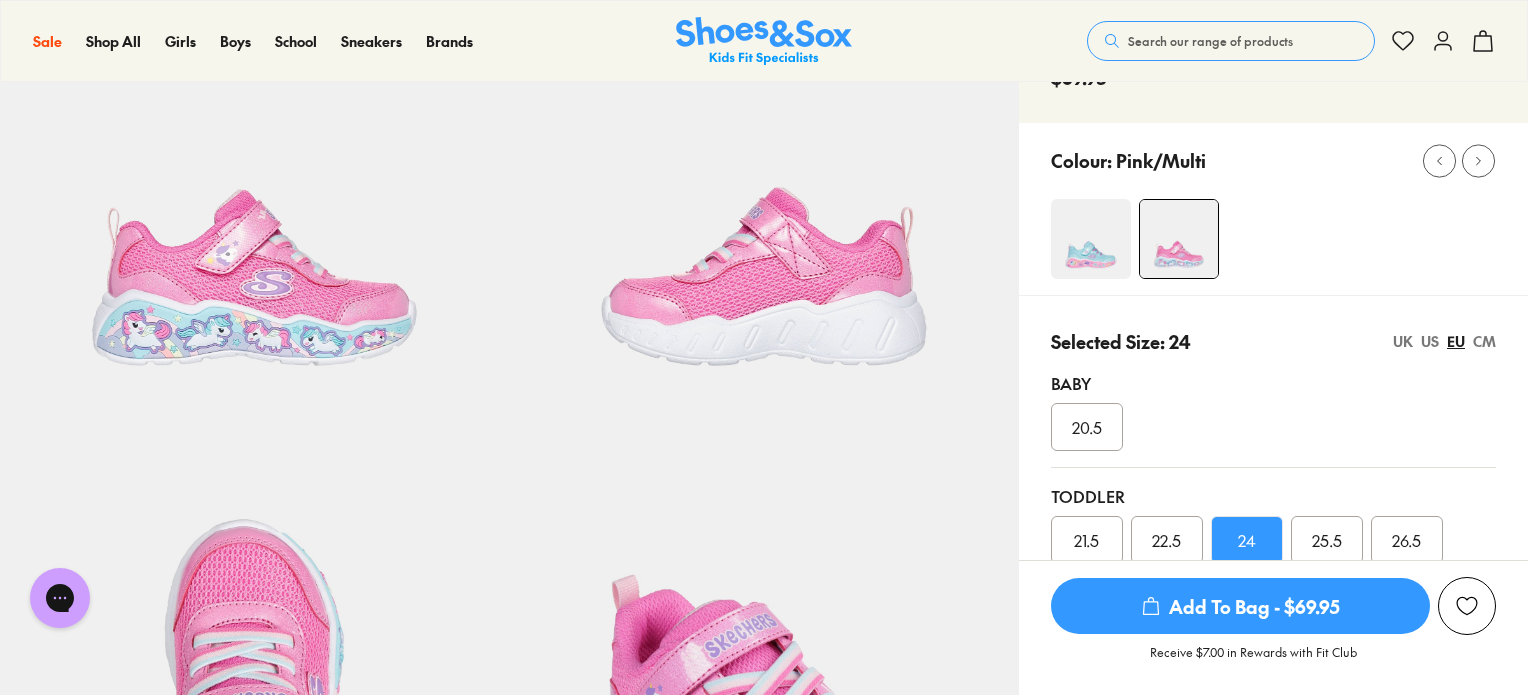 click on "UK" at bounding box center (1403, 341) 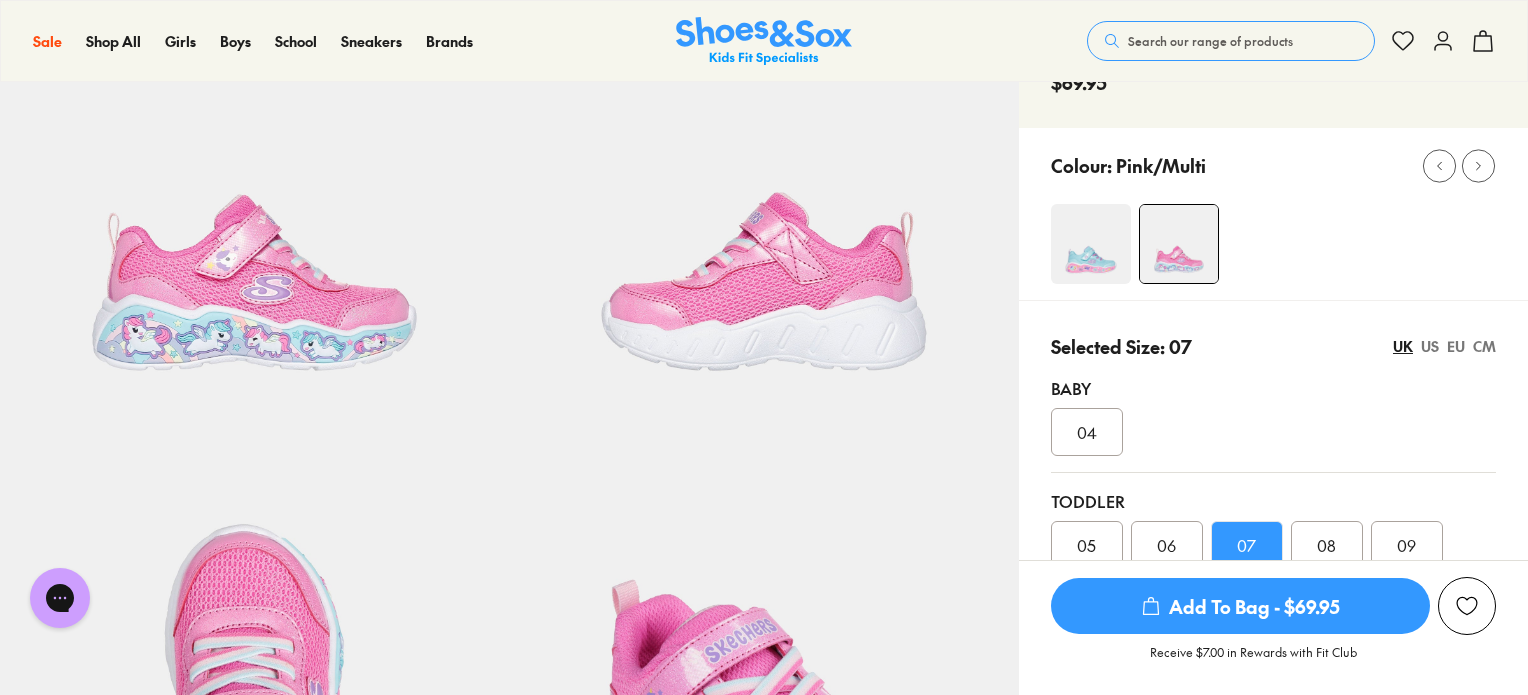 scroll, scrollTop: 100, scrollLeft: 0, axis: vertical 